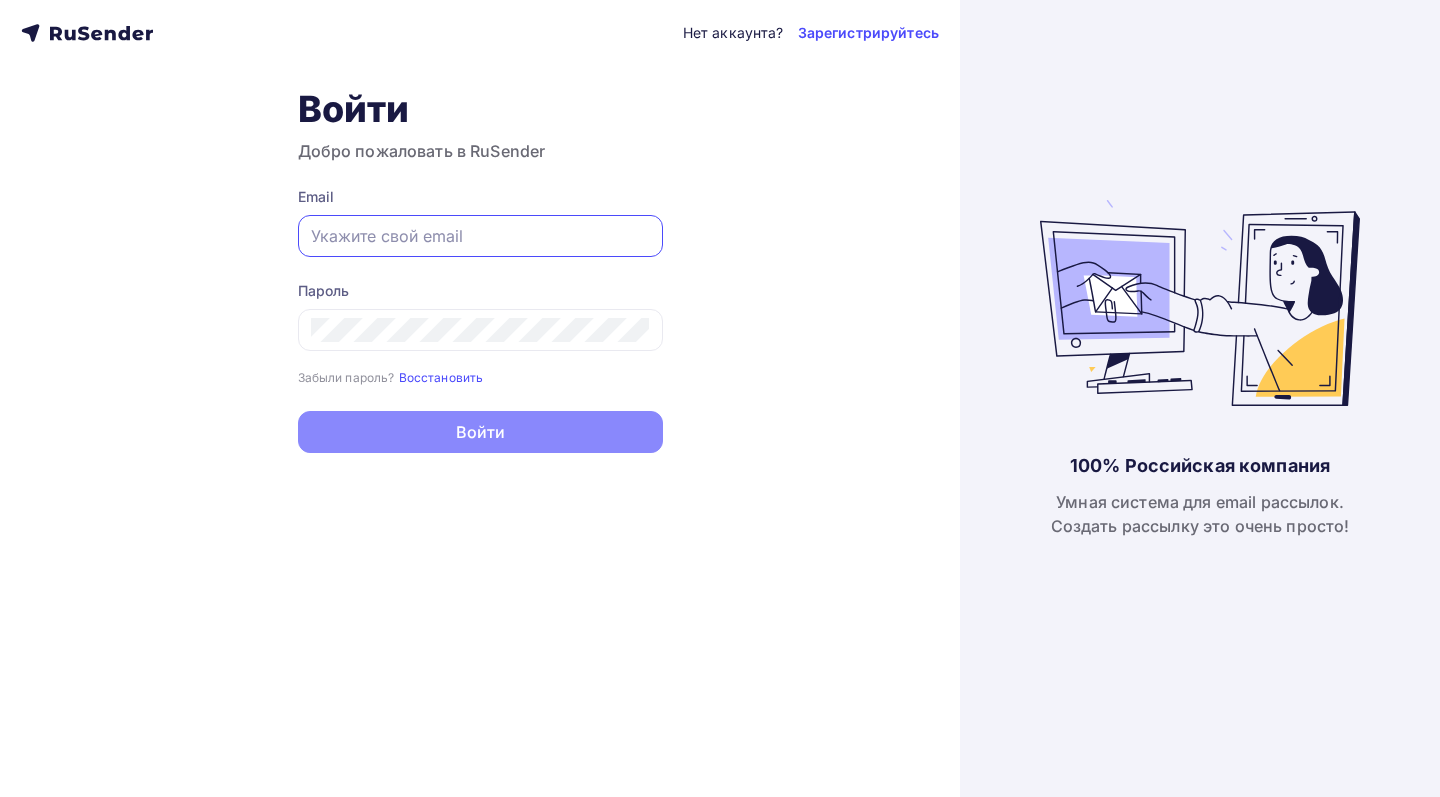 scroll, scrollTop: 0, scrollLeft: 0, axis: both 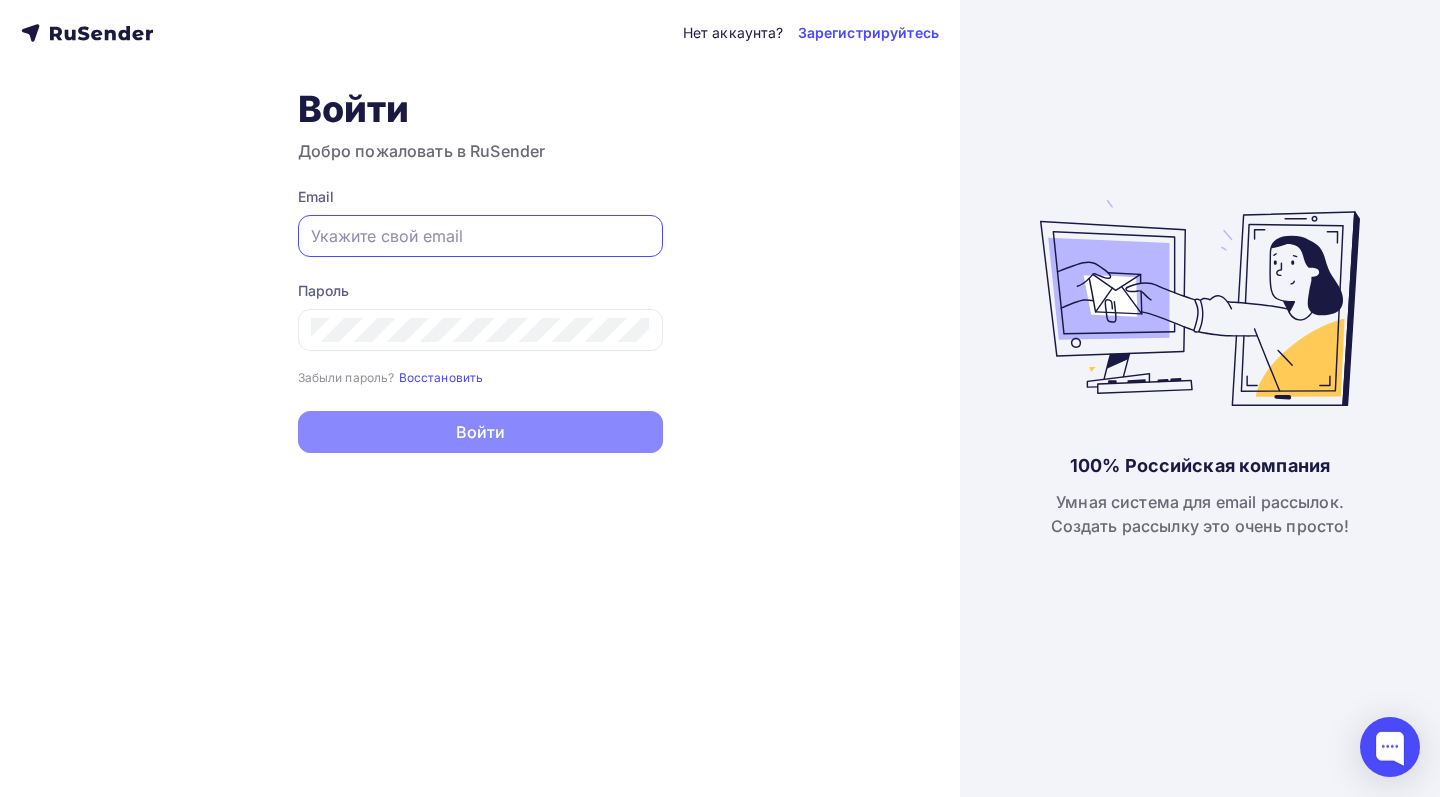 type on "info@example.com" 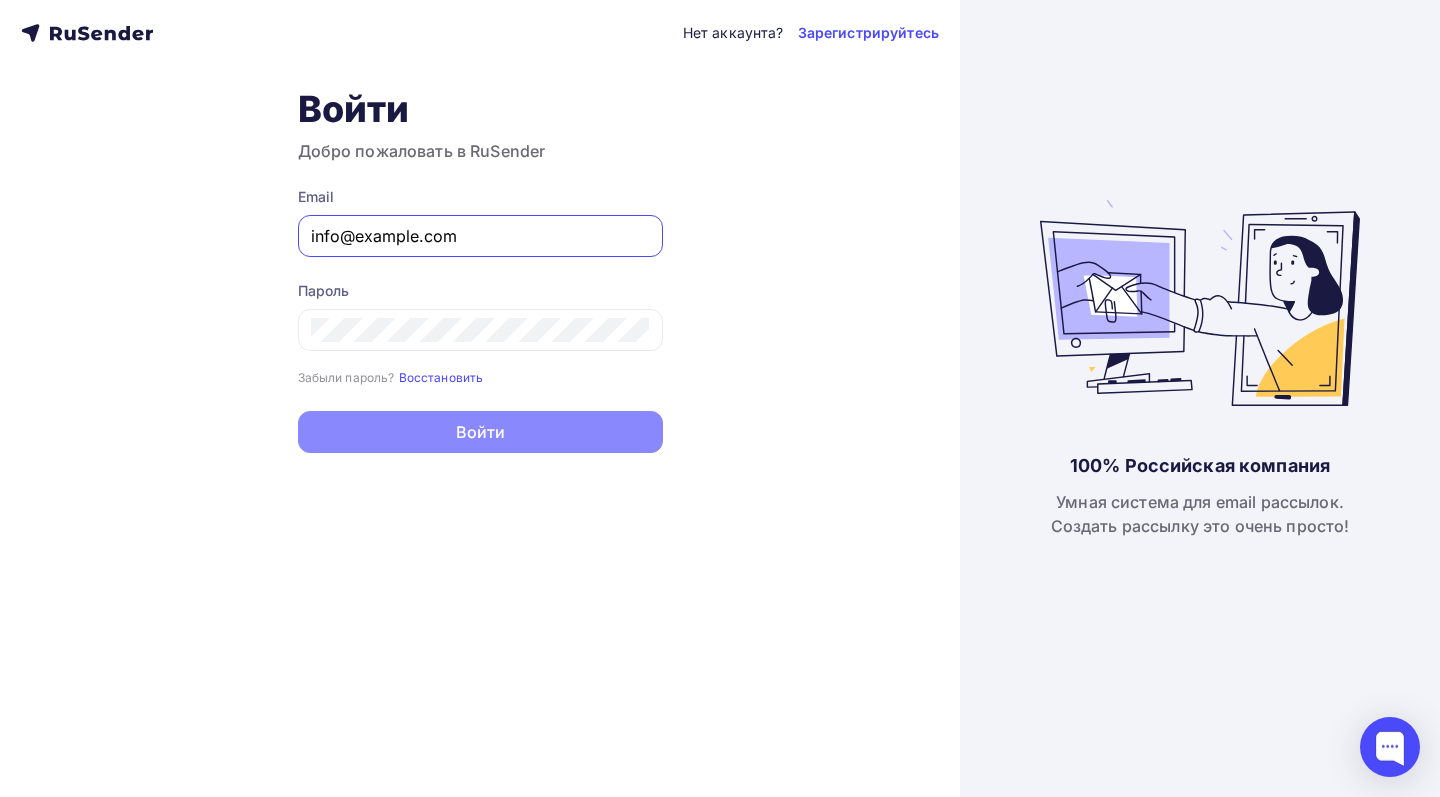 click on "Войти" at bounding box center [480, 432] 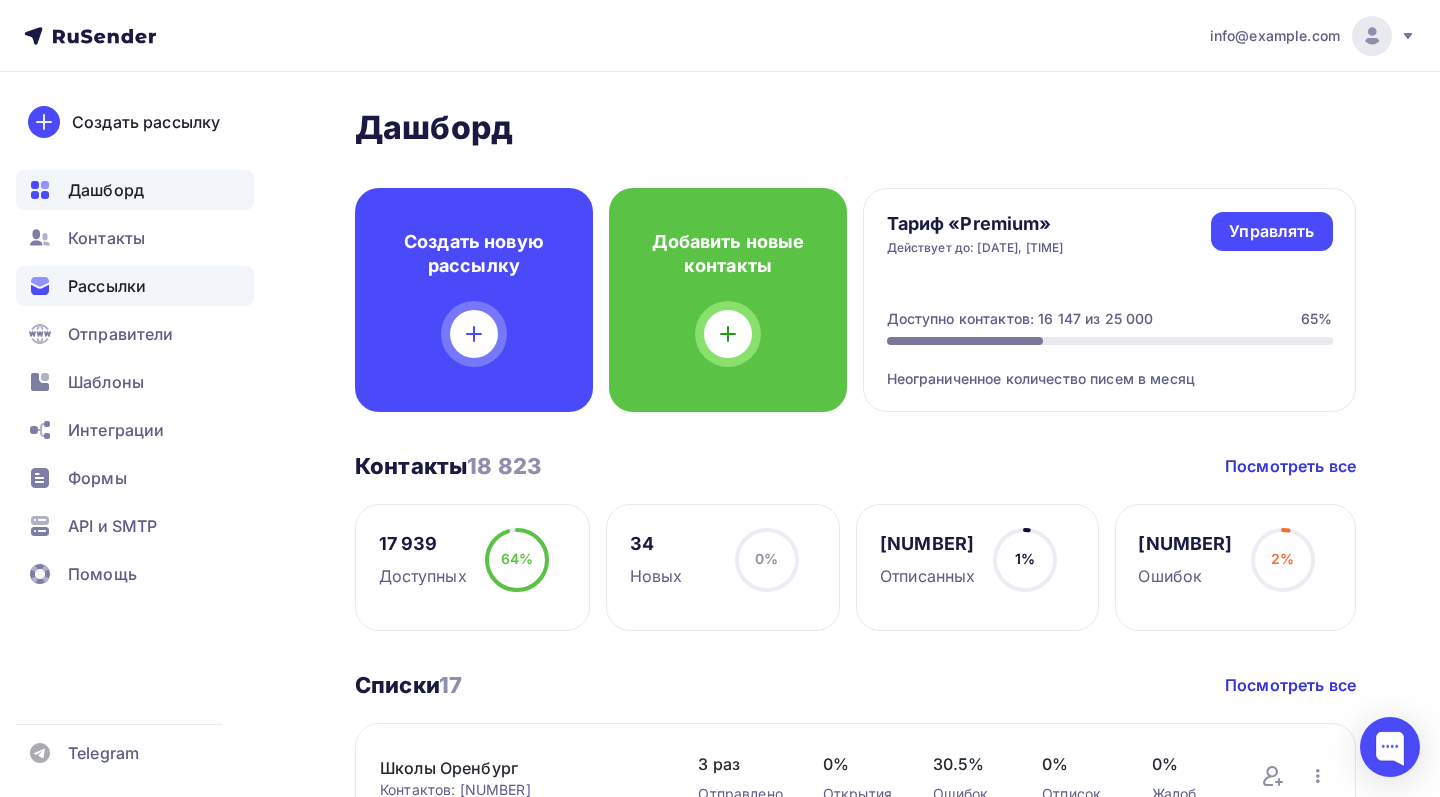click on "Рассылки" at bounding box center [107, 286] 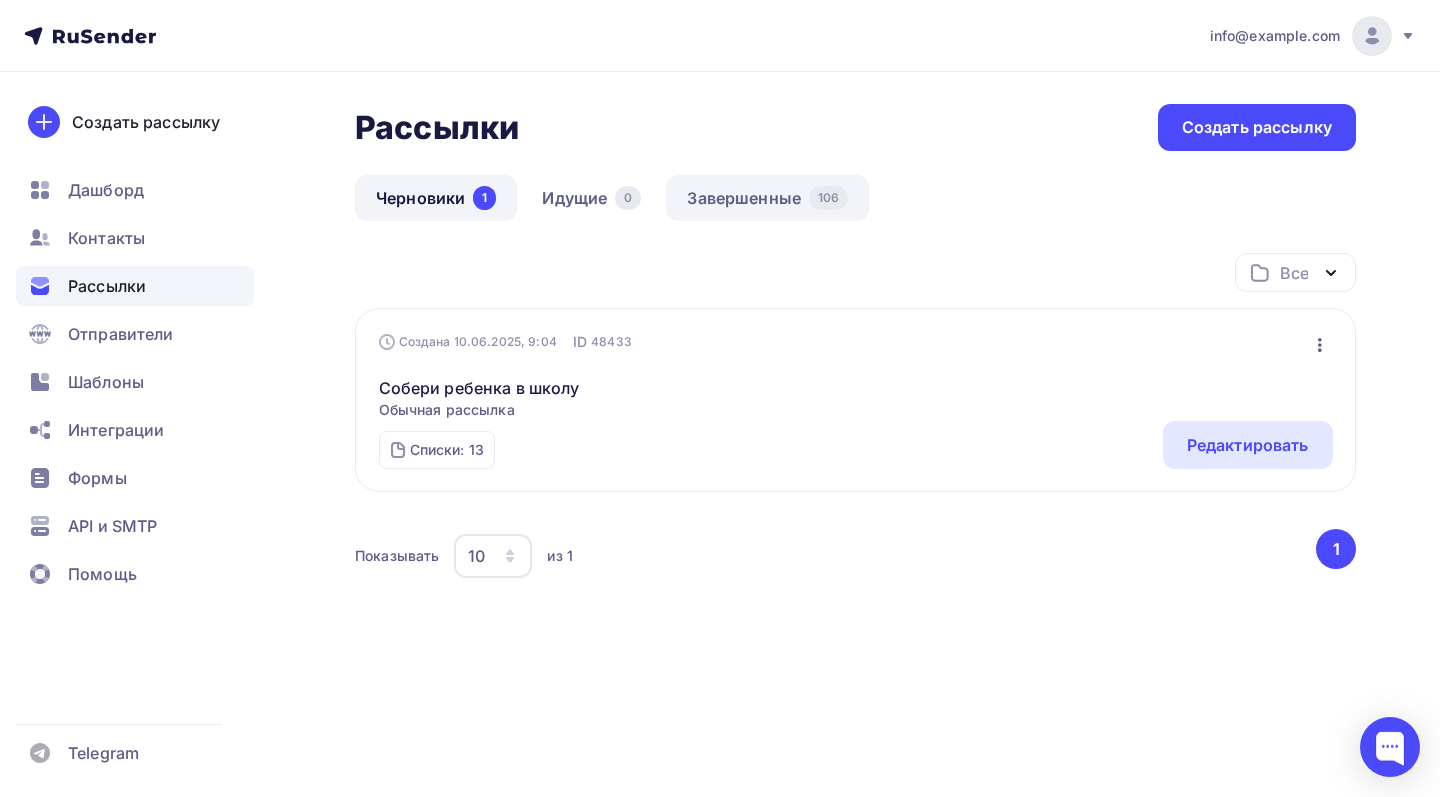 click on "Завершенные
[NUMBER]" at bounding box center (767, 198) 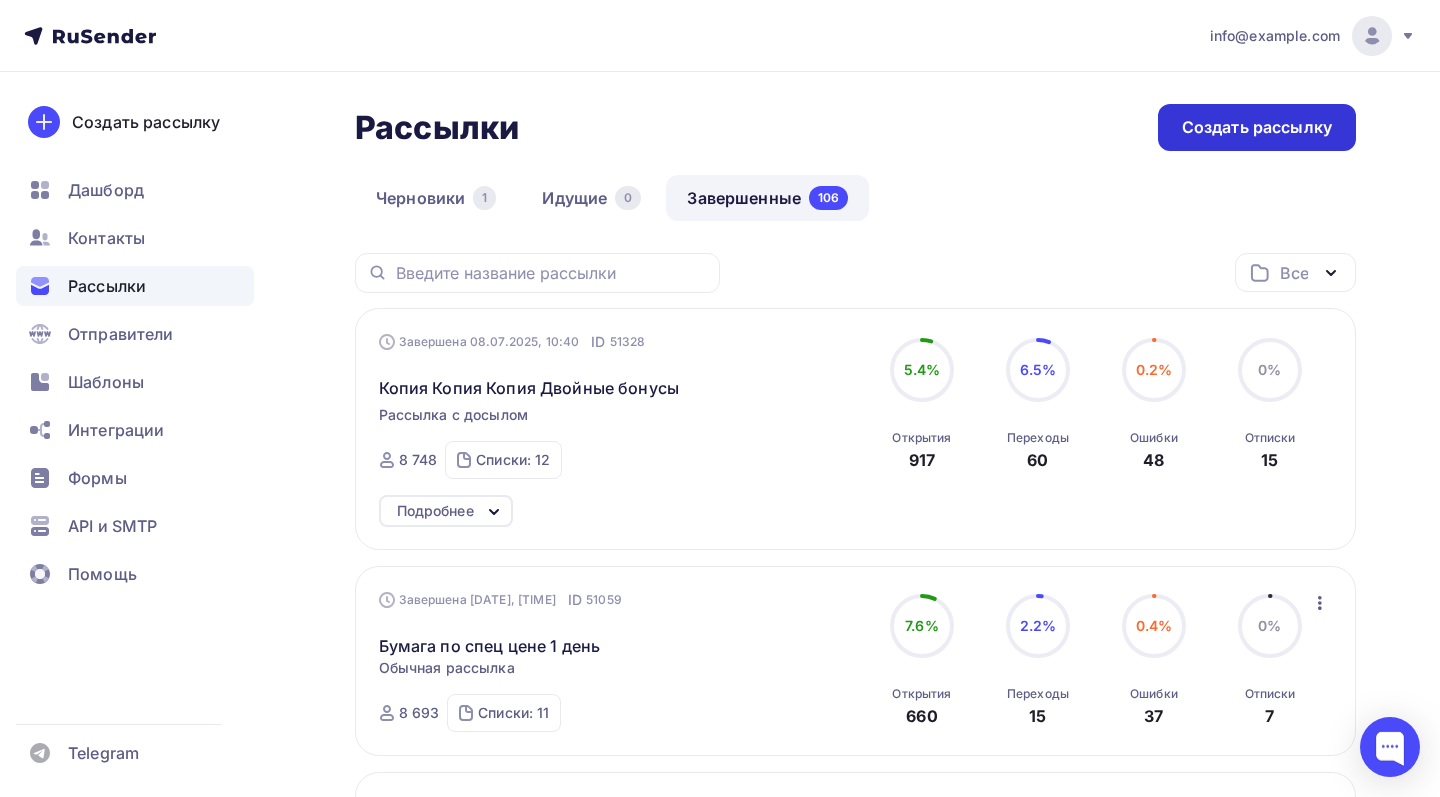 click on "Создать рассылку" at bounding box center [1257, 127] 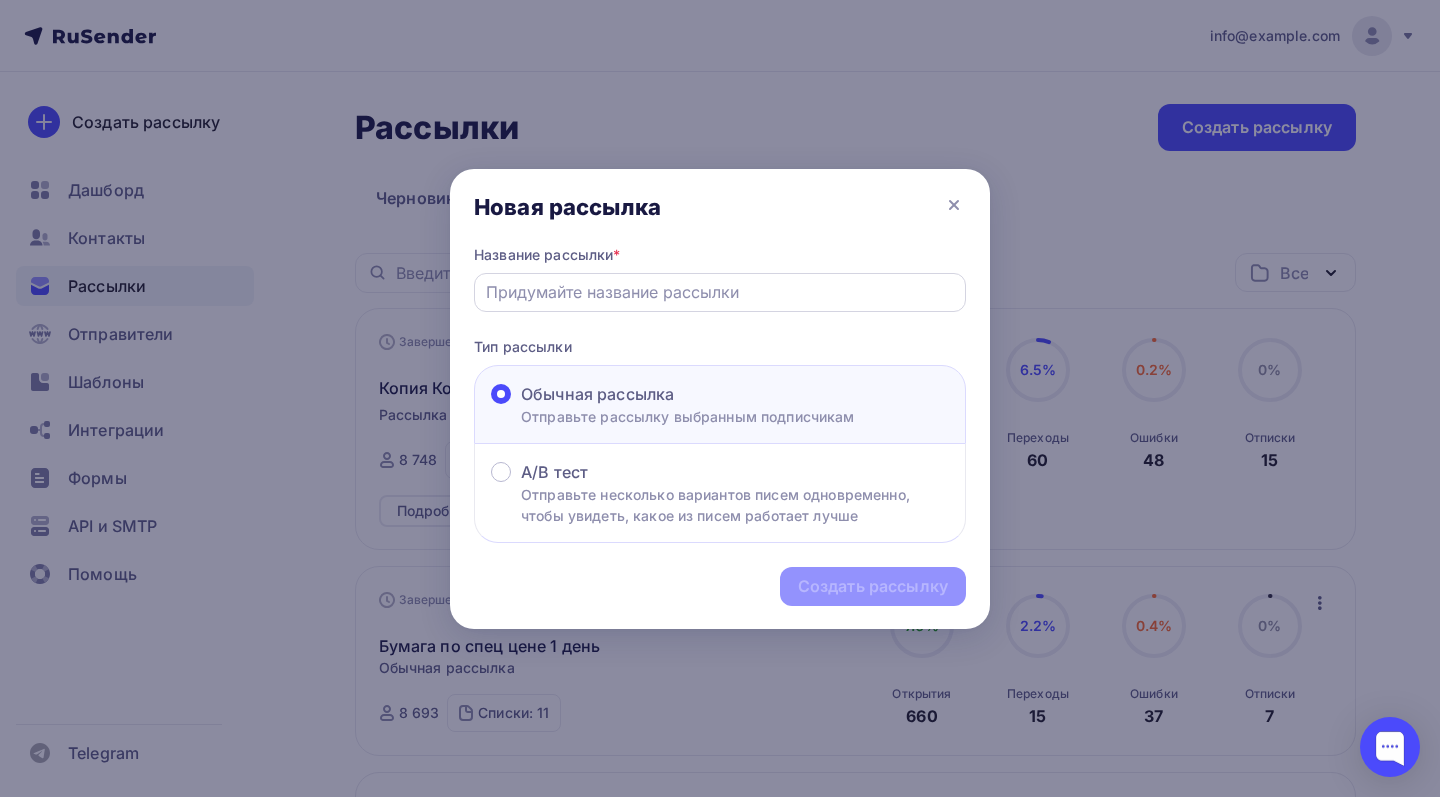 click at bounding box center [720, 292] 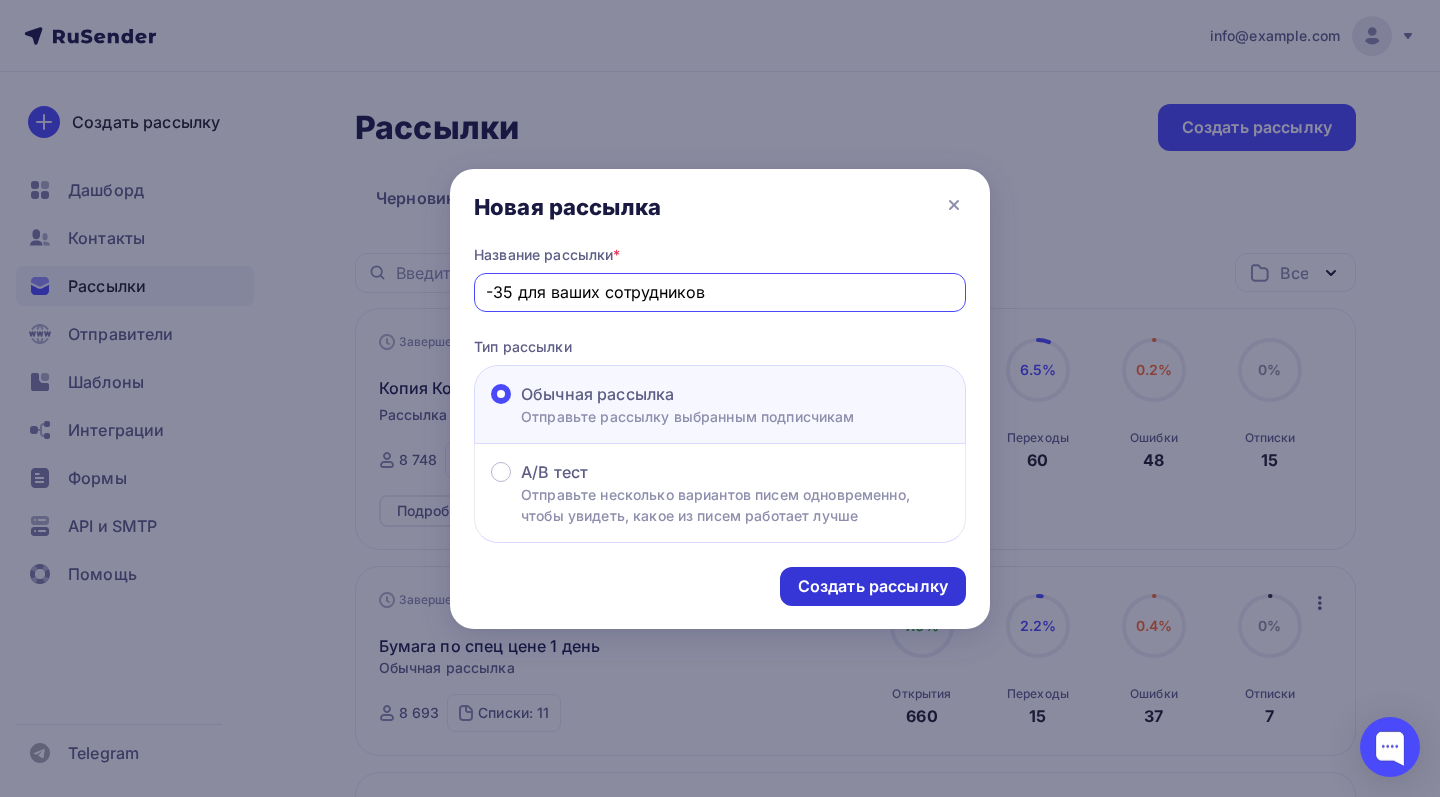 type on "-35 для ваших сотрудников" 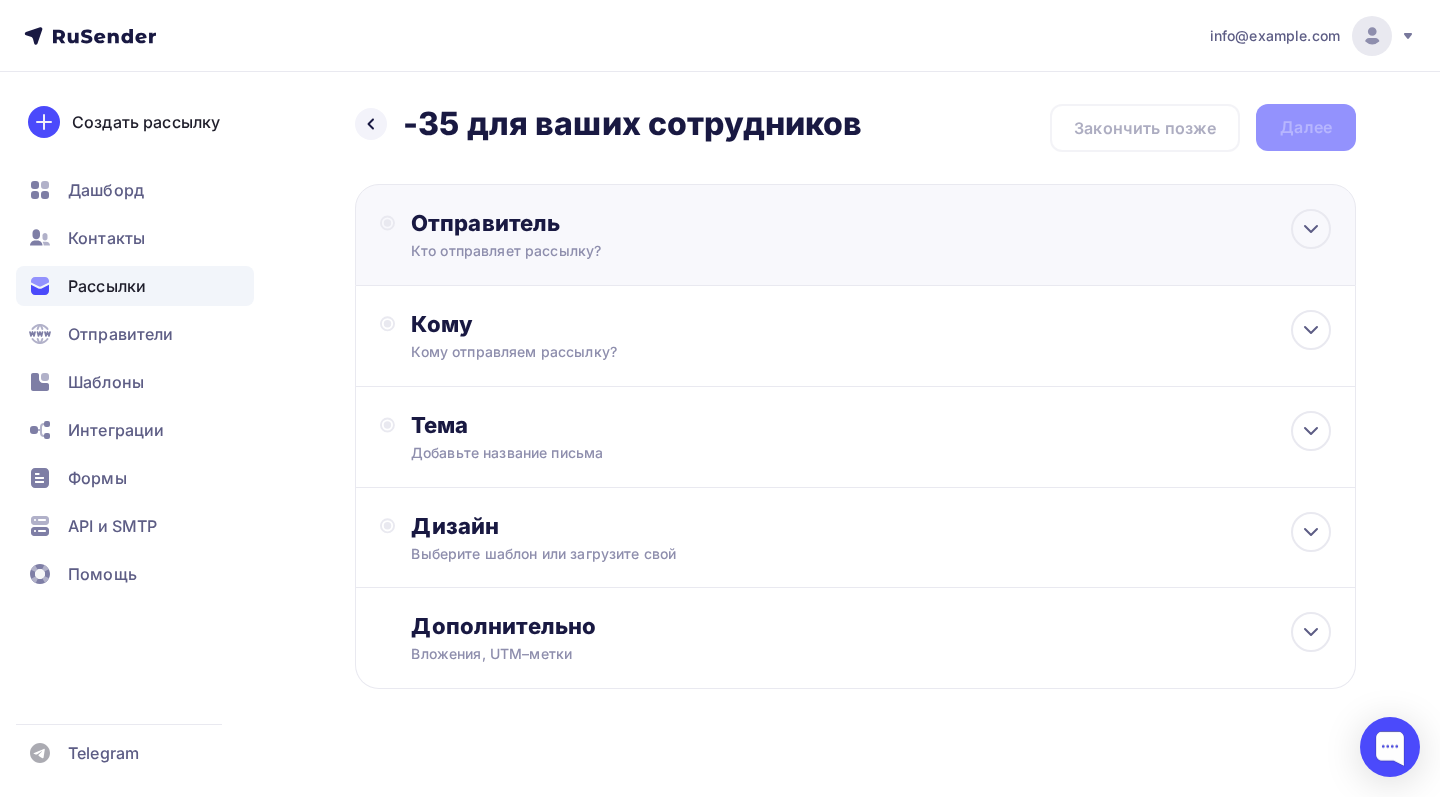 click on "Отправитель
Кто отправляет рассылку?
Email  *
market@example.com
info@example.com               Добавить отправителя
Рекомендуем  добавить почту на домене , чтобы рассылка не попала в «Спам»
Имя                 Сохранить" at bounding box center (627, 235) 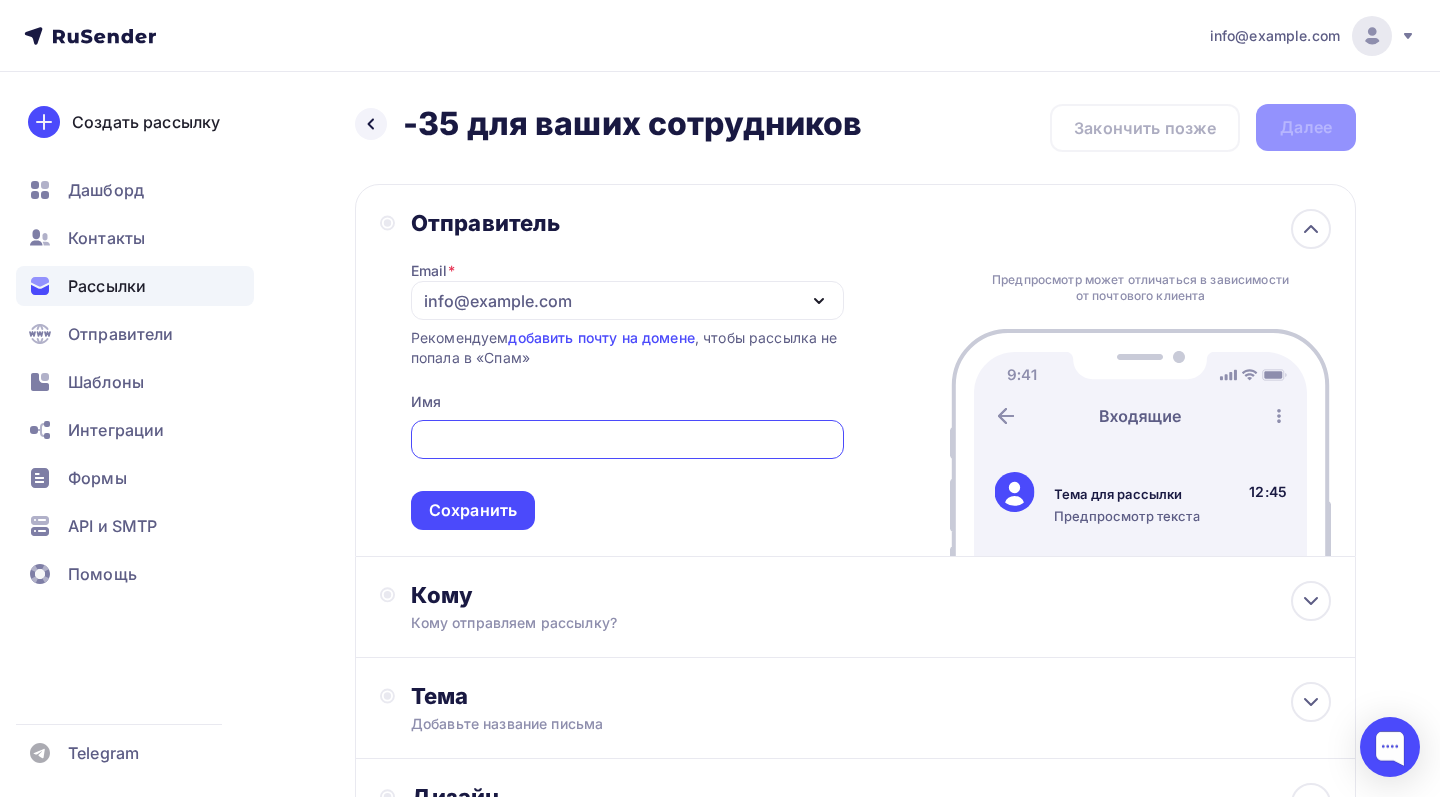 scroll, scrollTop: 0, scrollLeft: 0, axis: both 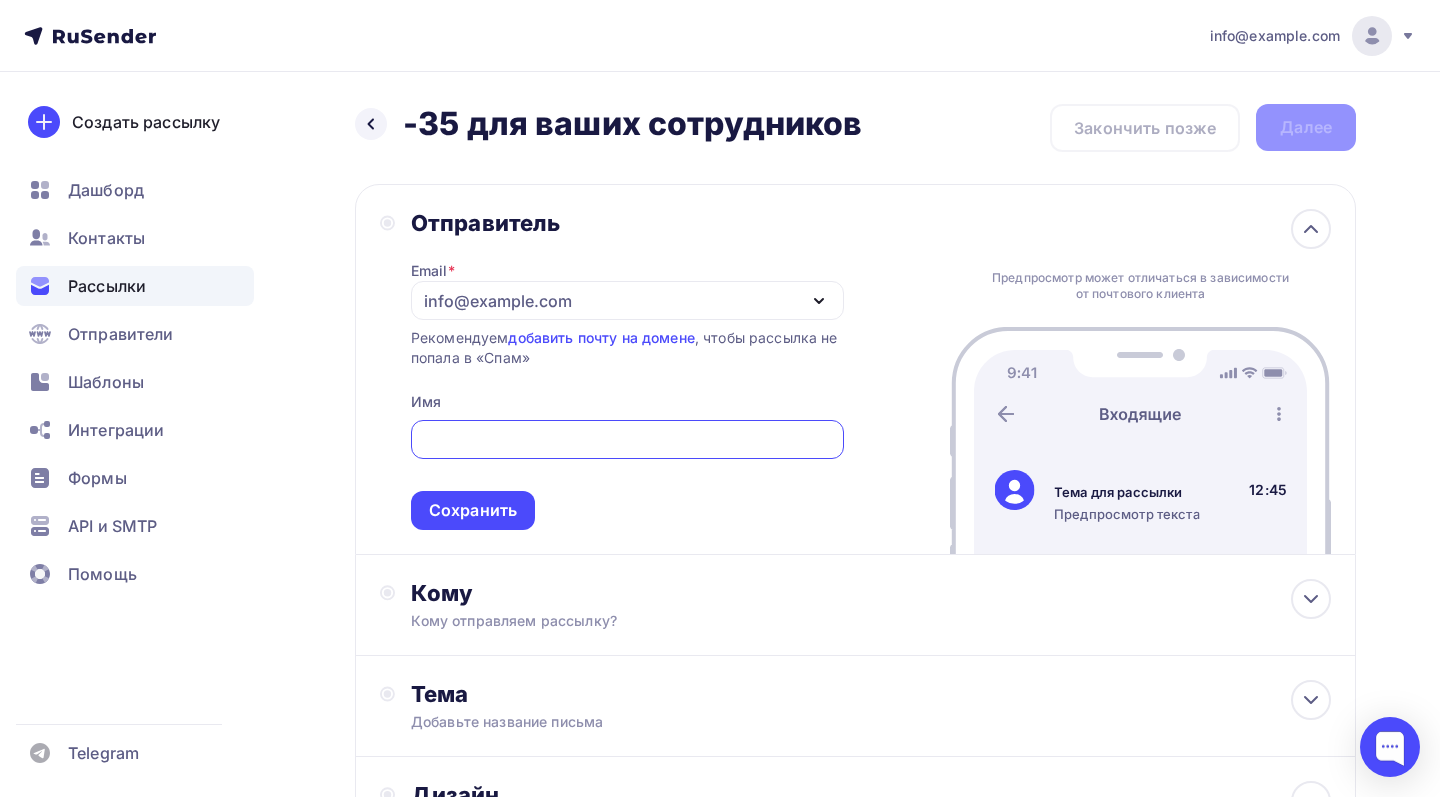 click on "info@example.com" at bounding box center [627, 300] 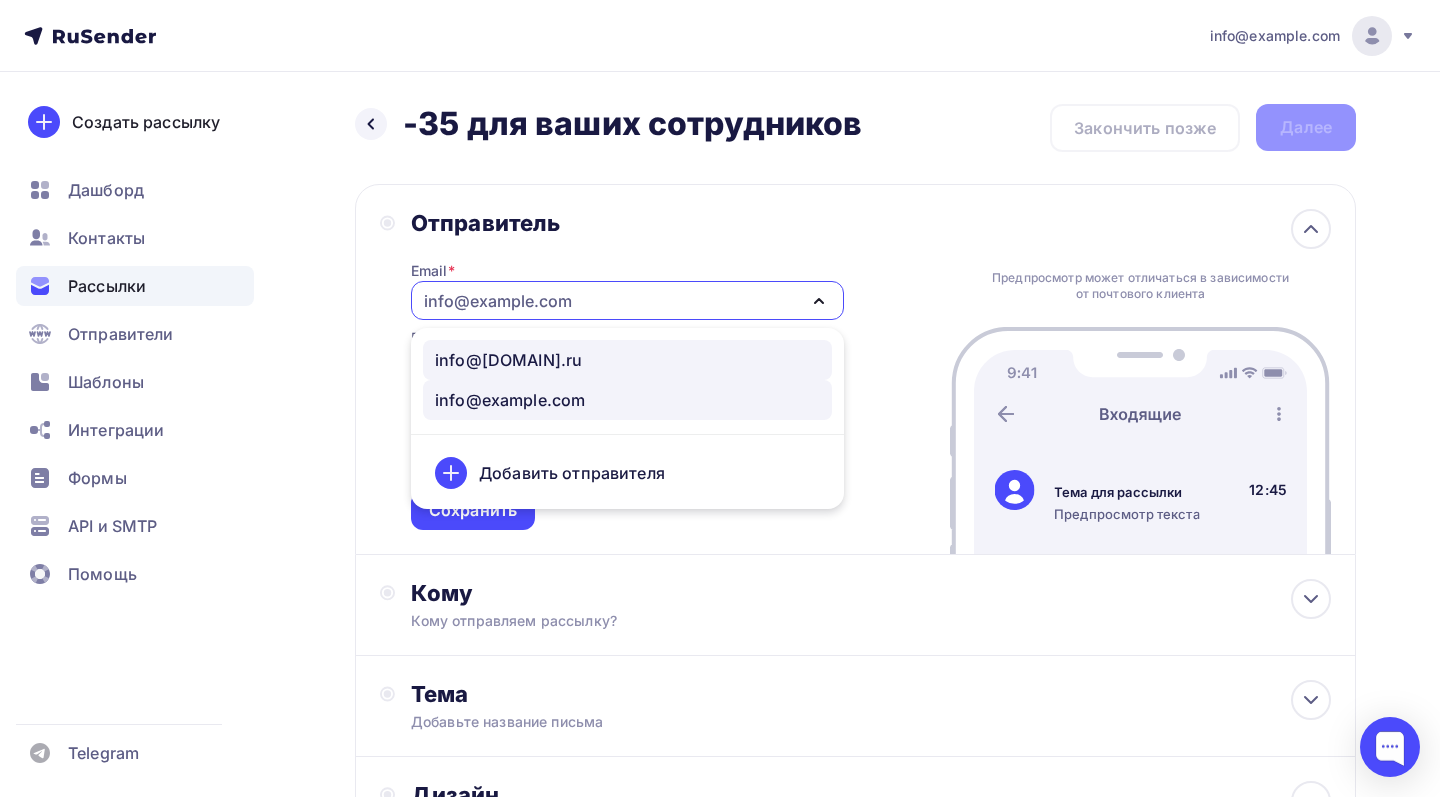 click on "info@[DOMAIN].ru" at bounding box center (508, 360) 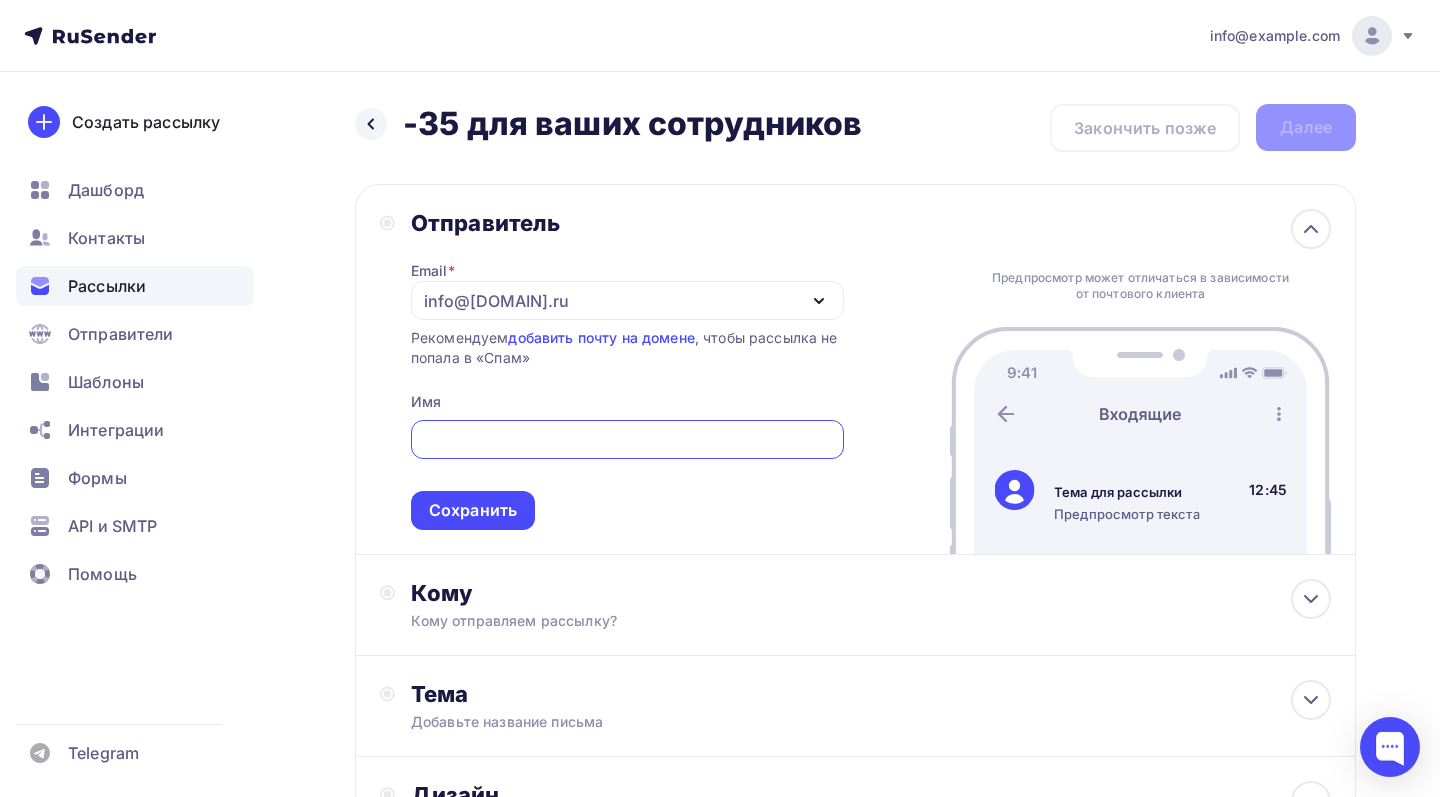 click at bounding box center (627, 440) 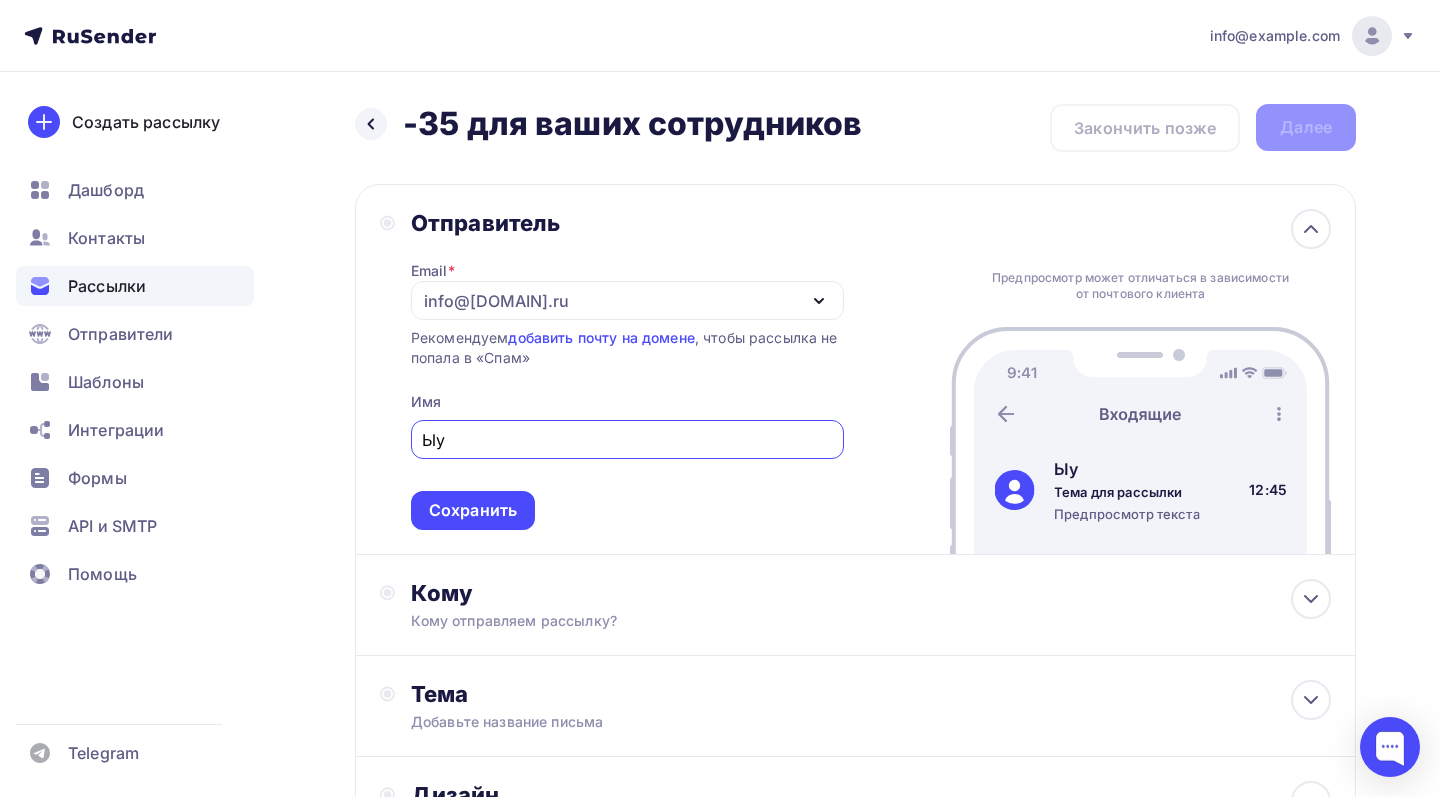 type on "Ы" 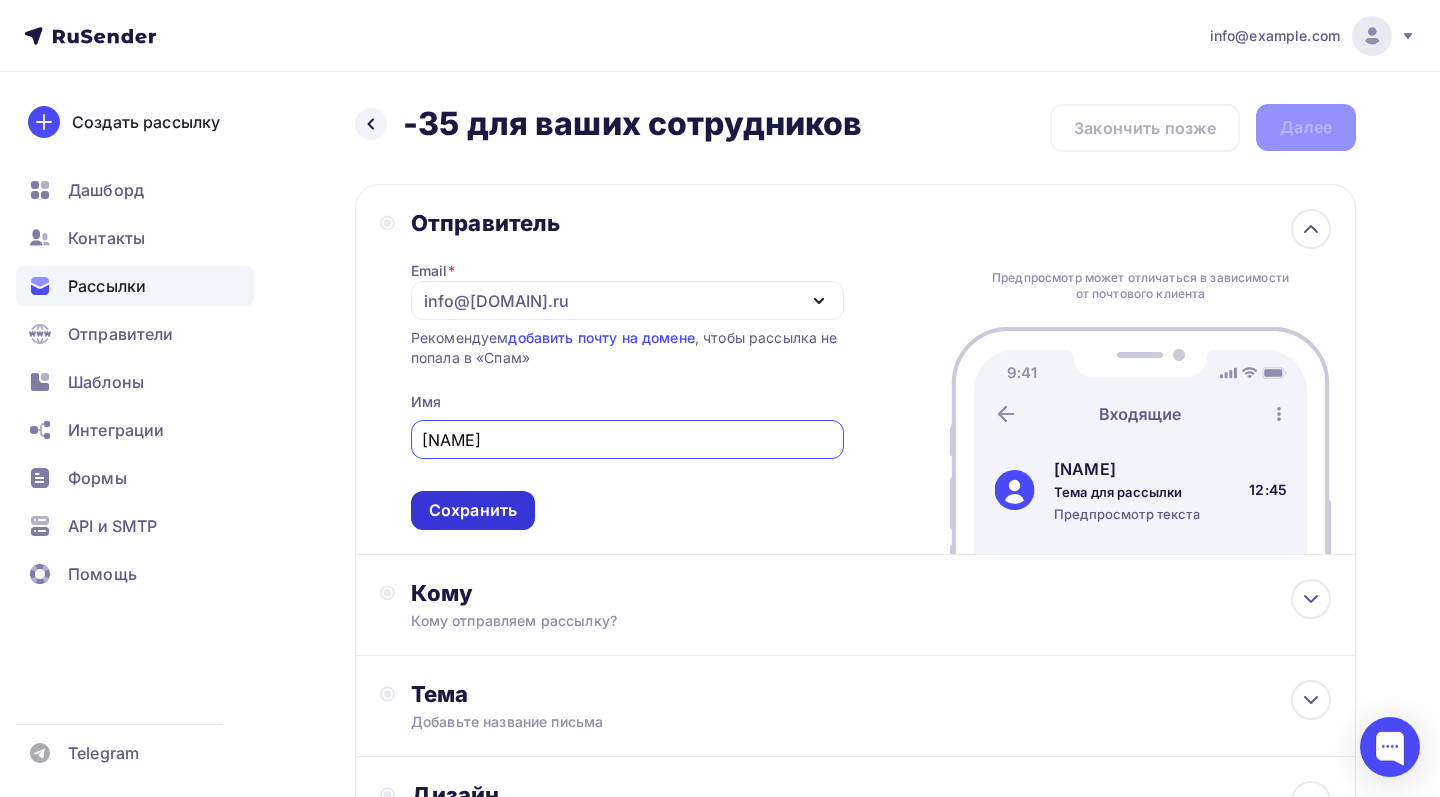 type on "[NAME]" 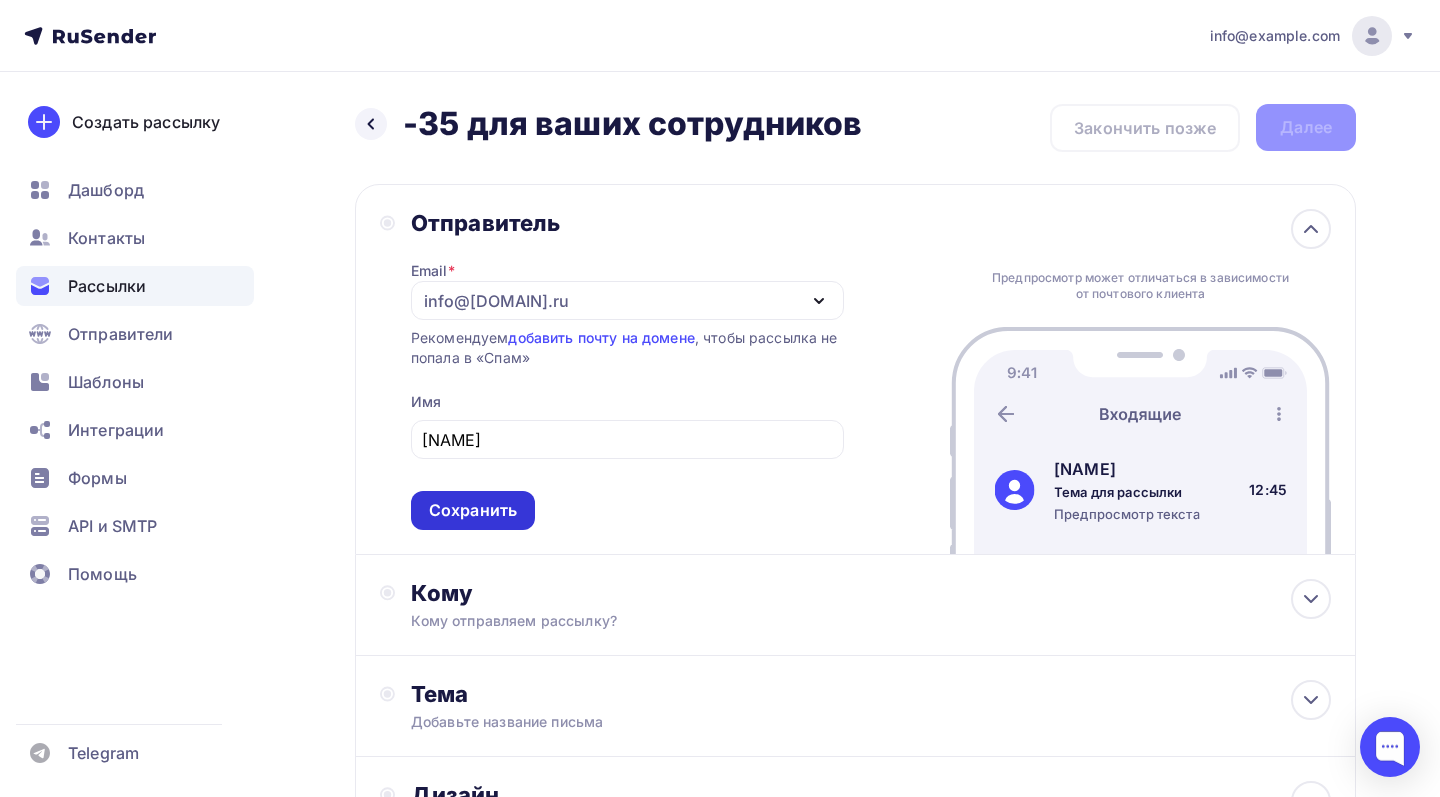 click on "Сохранить" at bounding box center [473, 510] 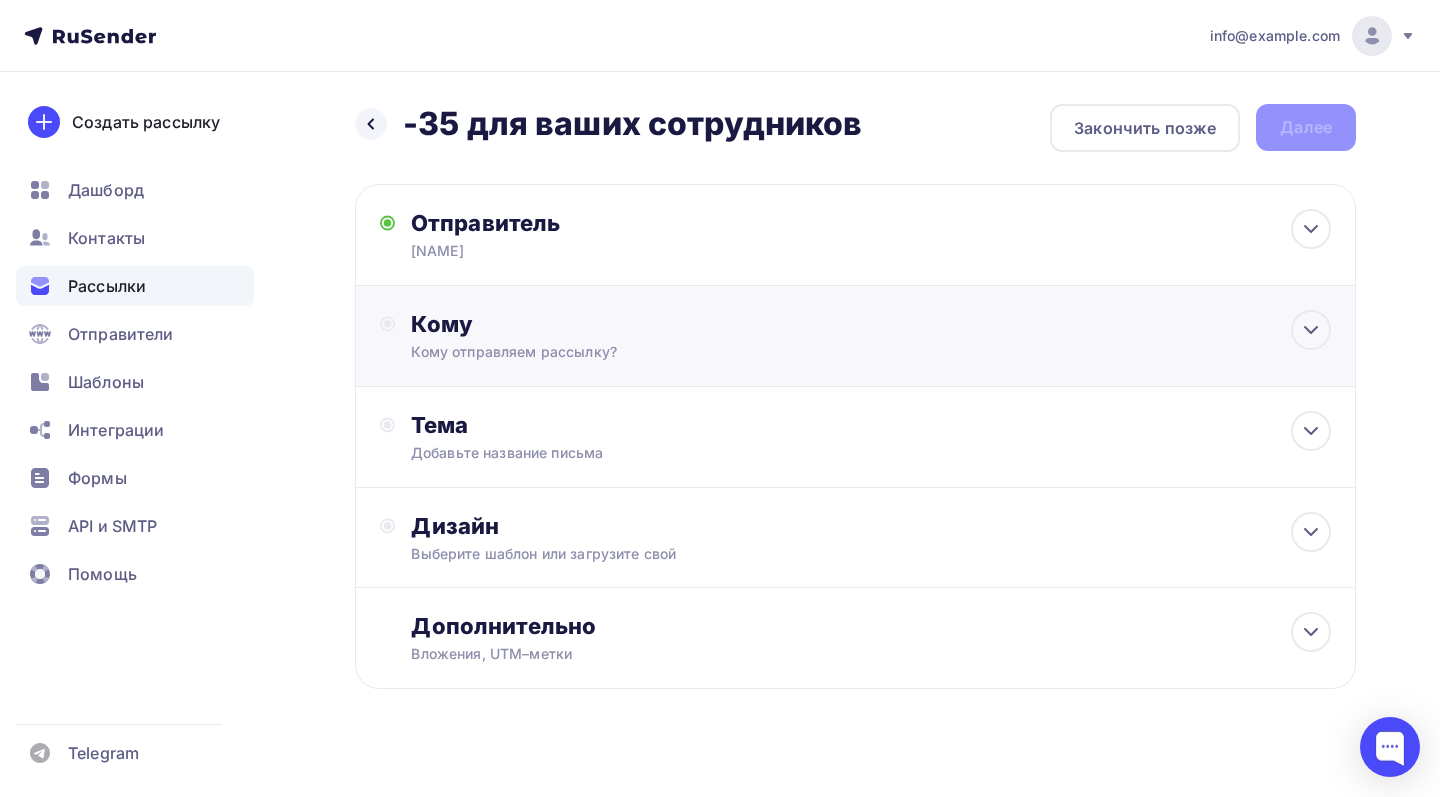 click on "Кому отправляем рассылку?" at bounding box center [825, 352] 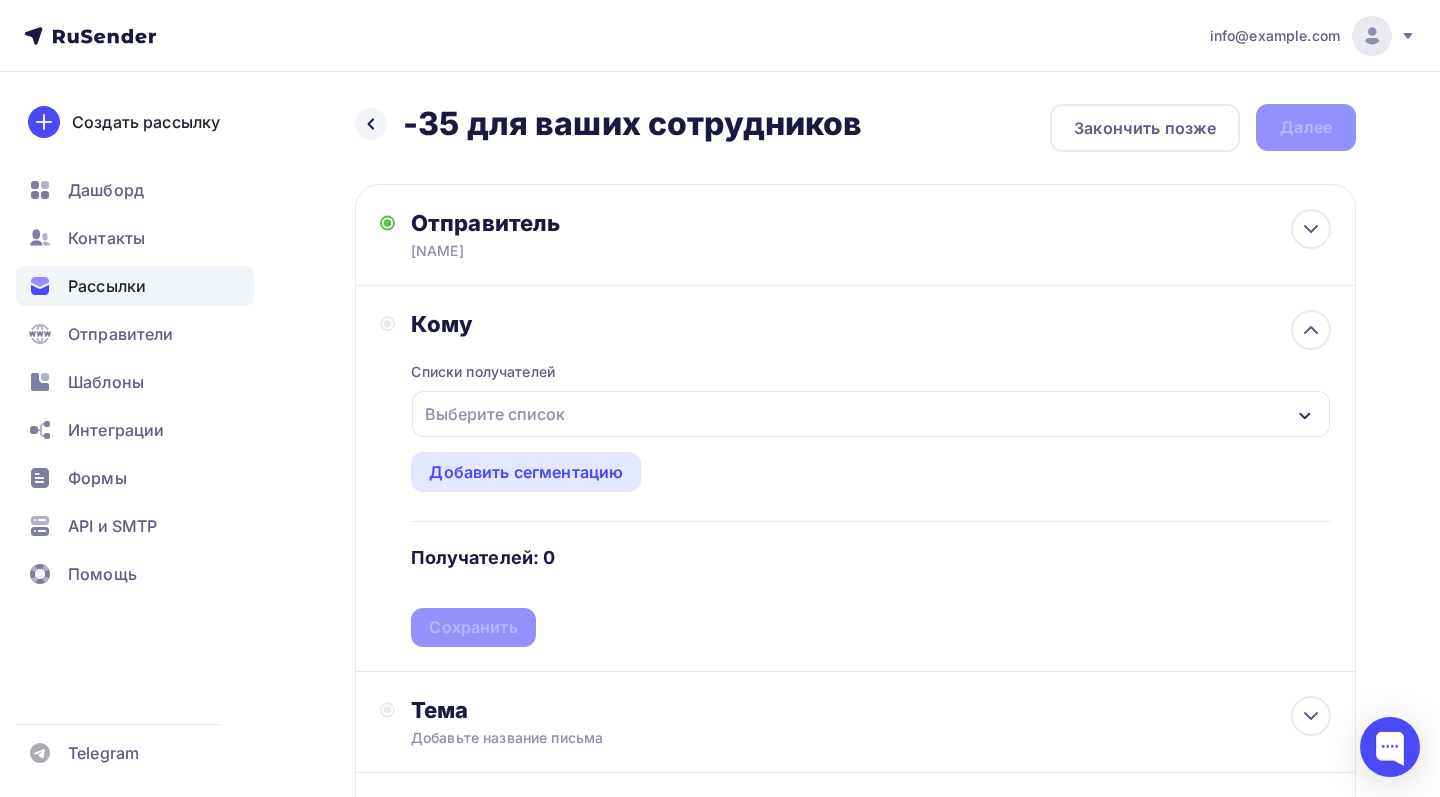 click on "Выберите список" at bounding box center [495, 414] 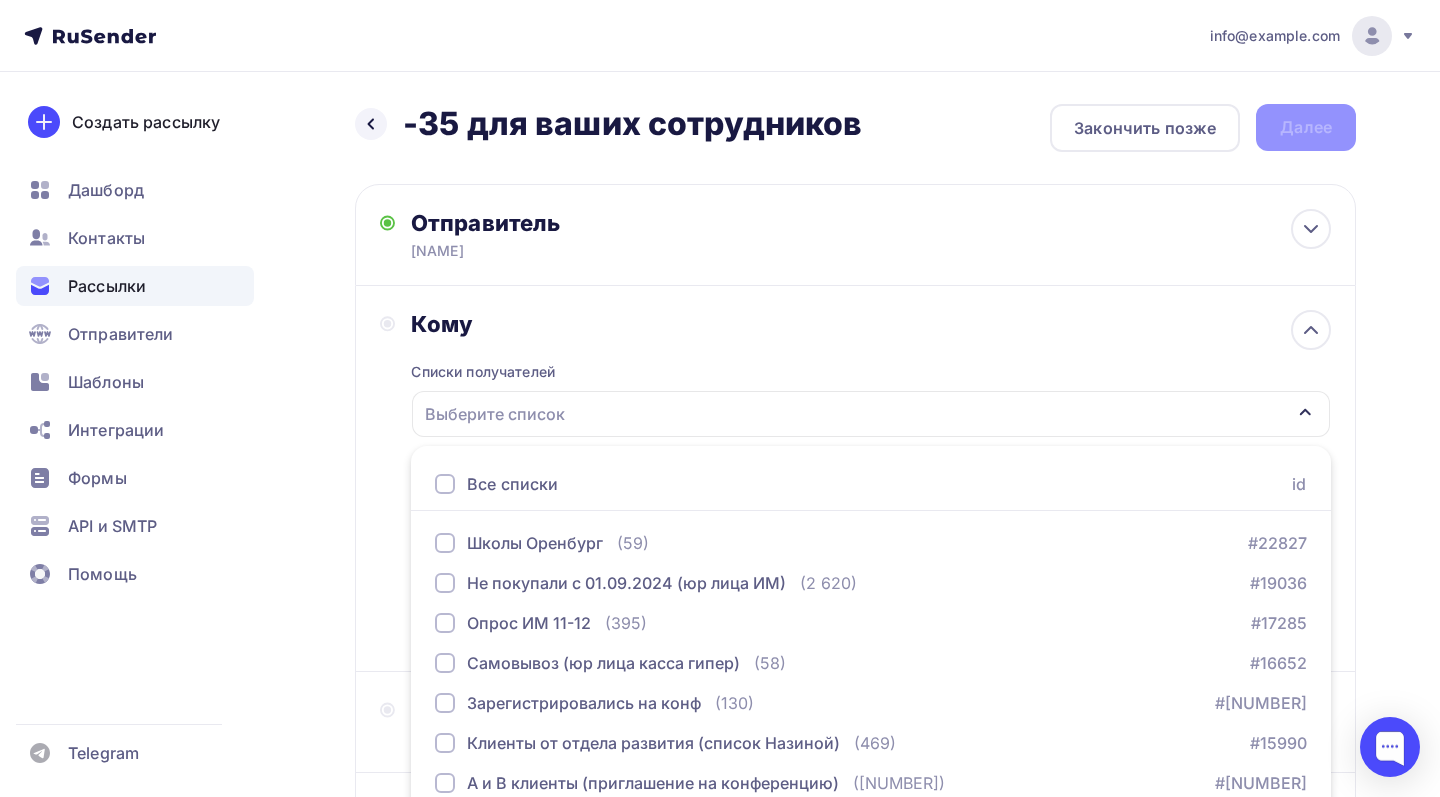 scroll, scrollTop: 168, scrollLeft: 0, axis: vertical 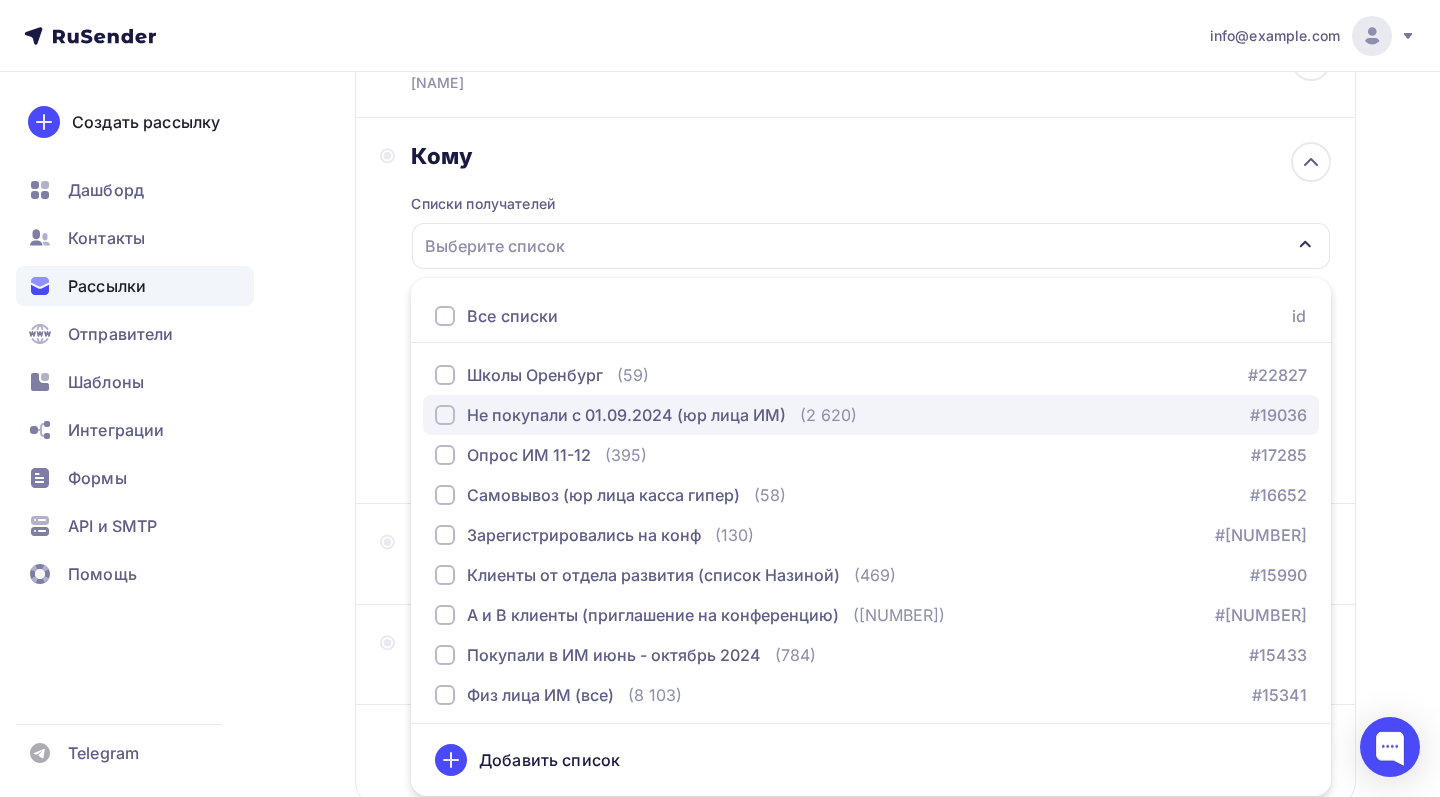 click at bounding box center [445, 415] 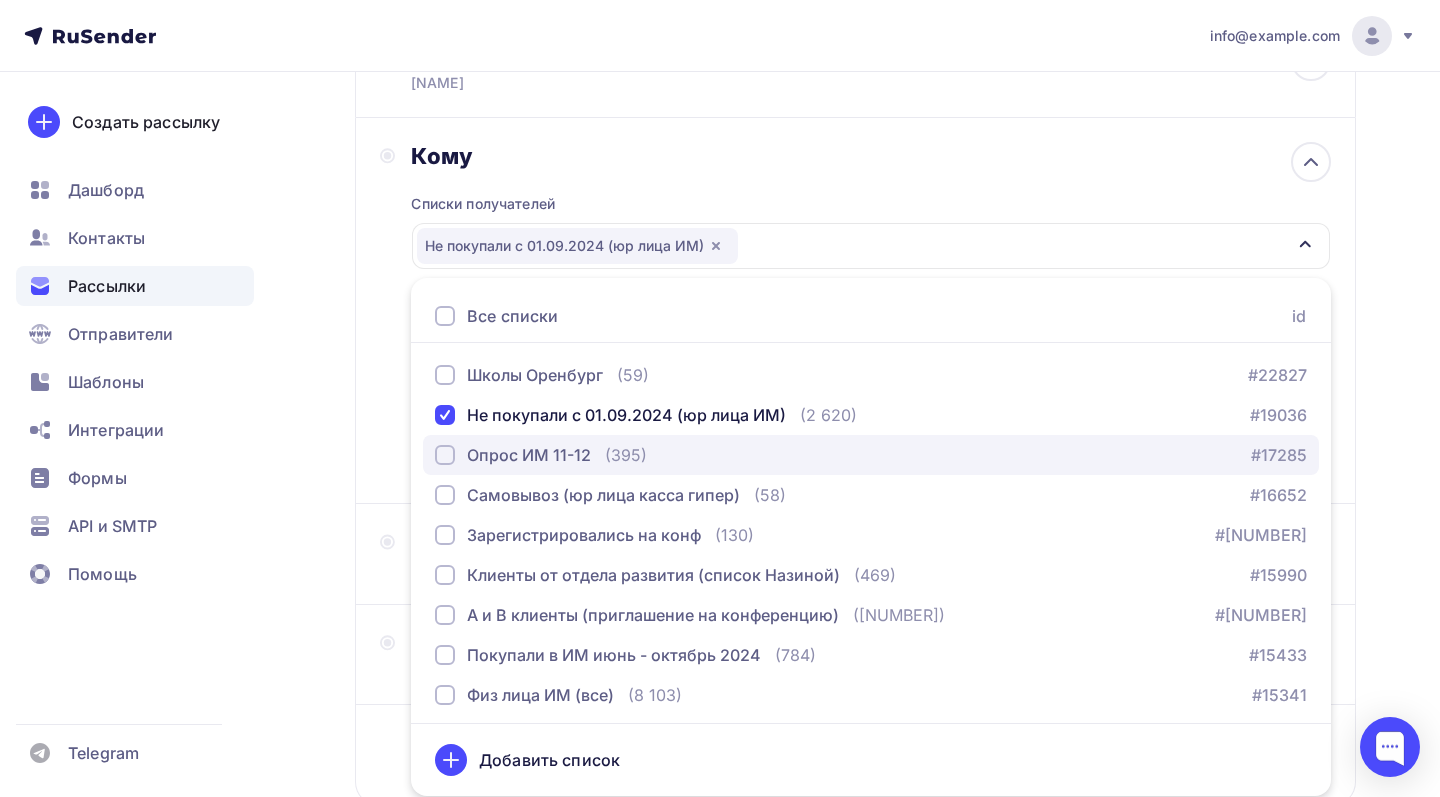 click at bounding box center [445, 455] 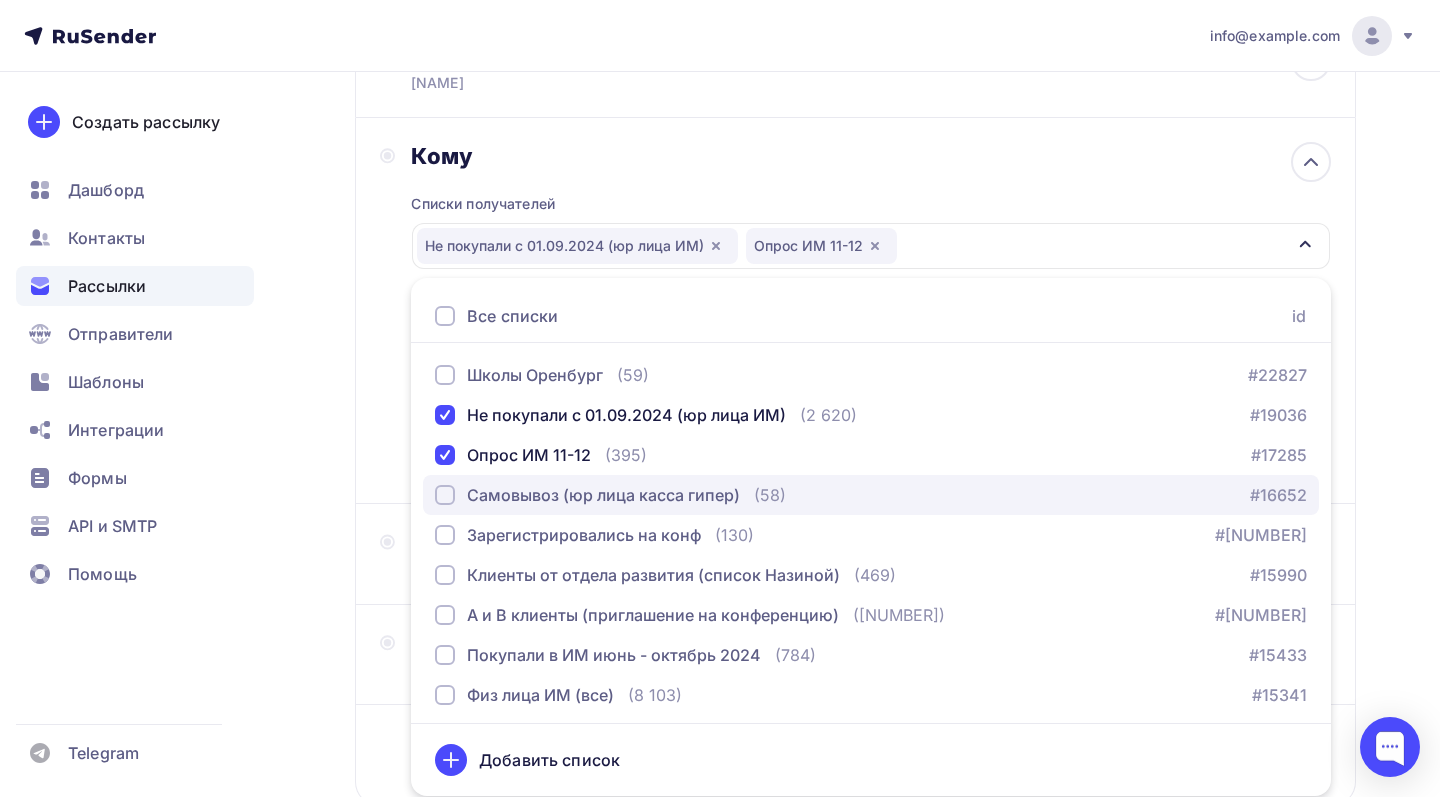 click at bounding box center [445, 495] 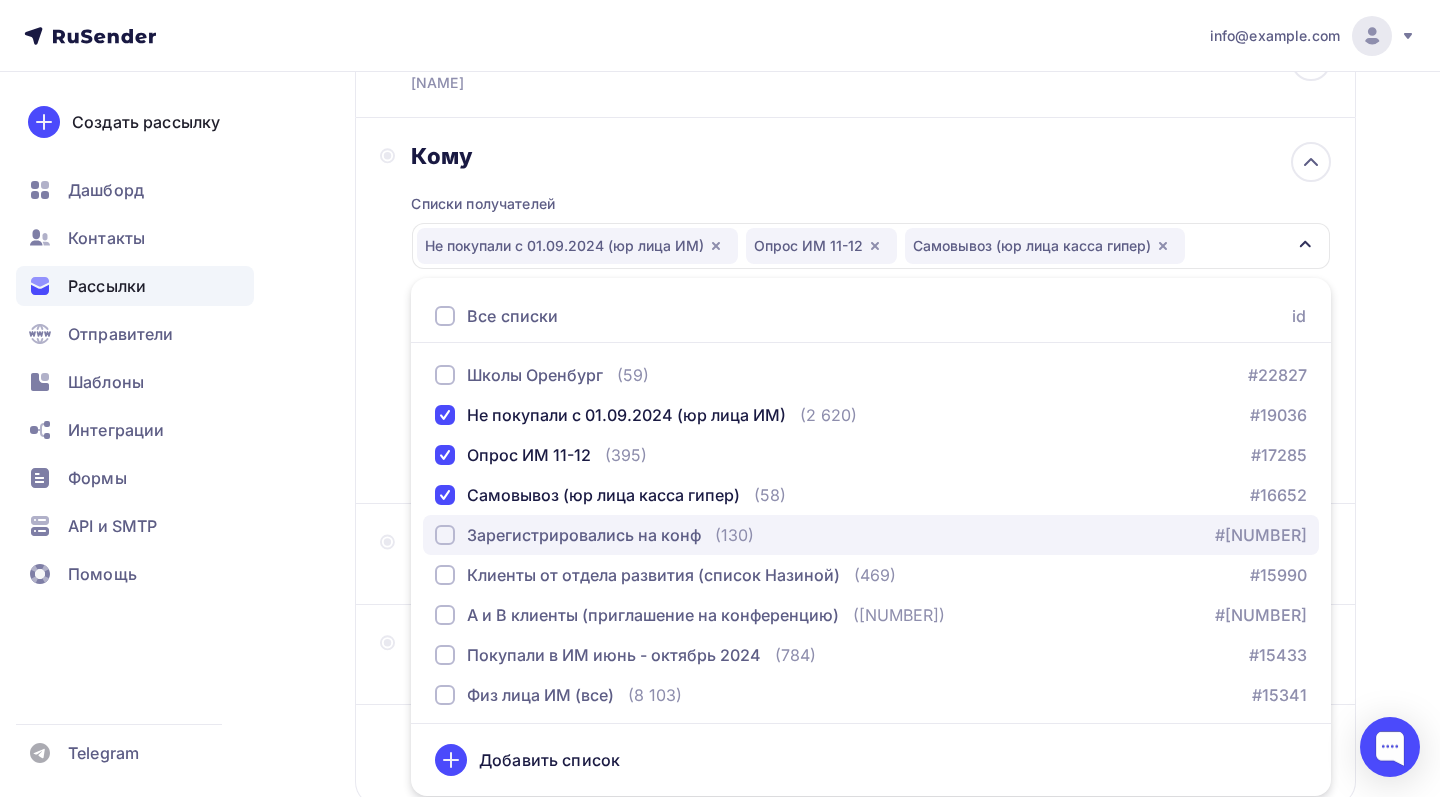 click at bounding box center (445, 535) 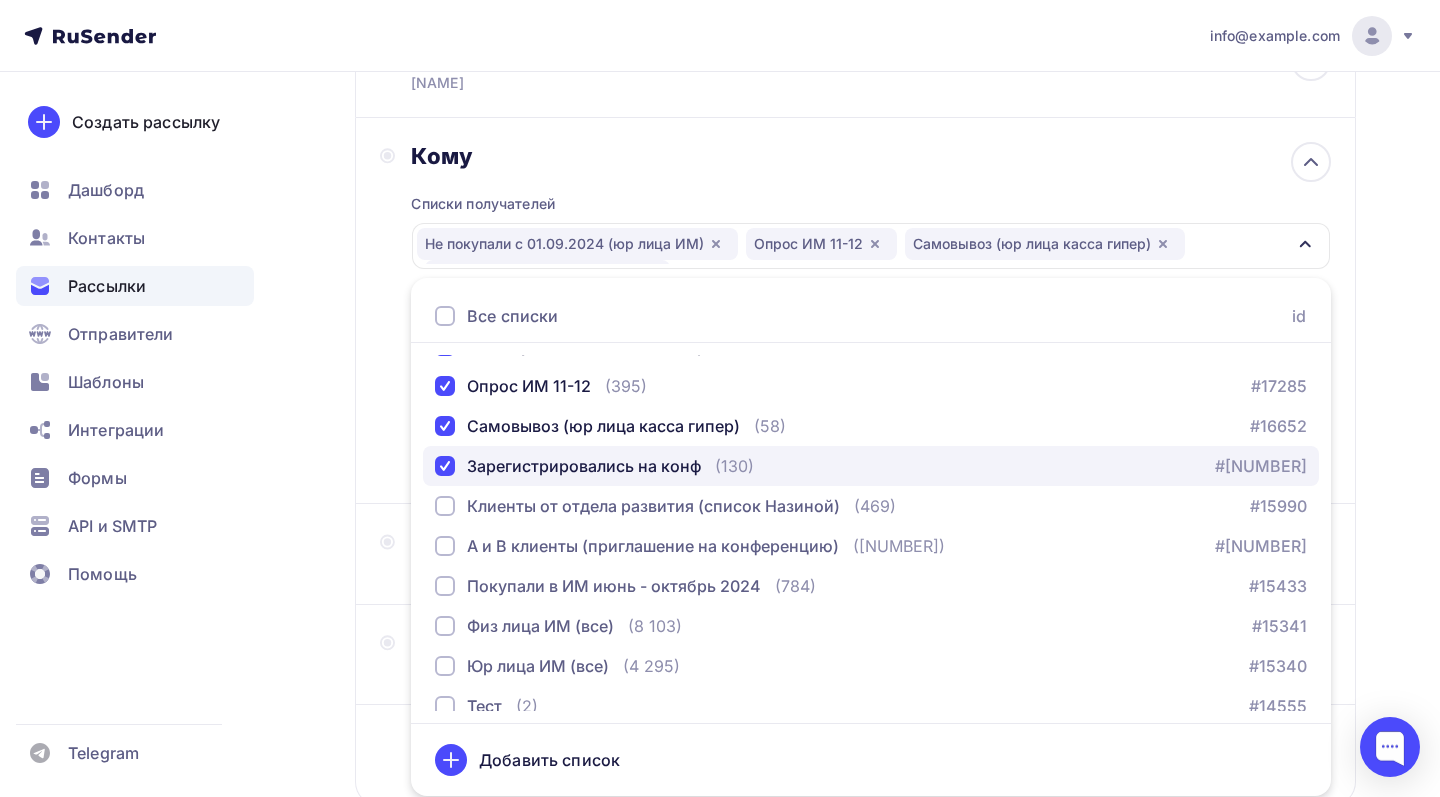 scroll, scrollTop: 70, scrollLeft: 0, axis: vertical 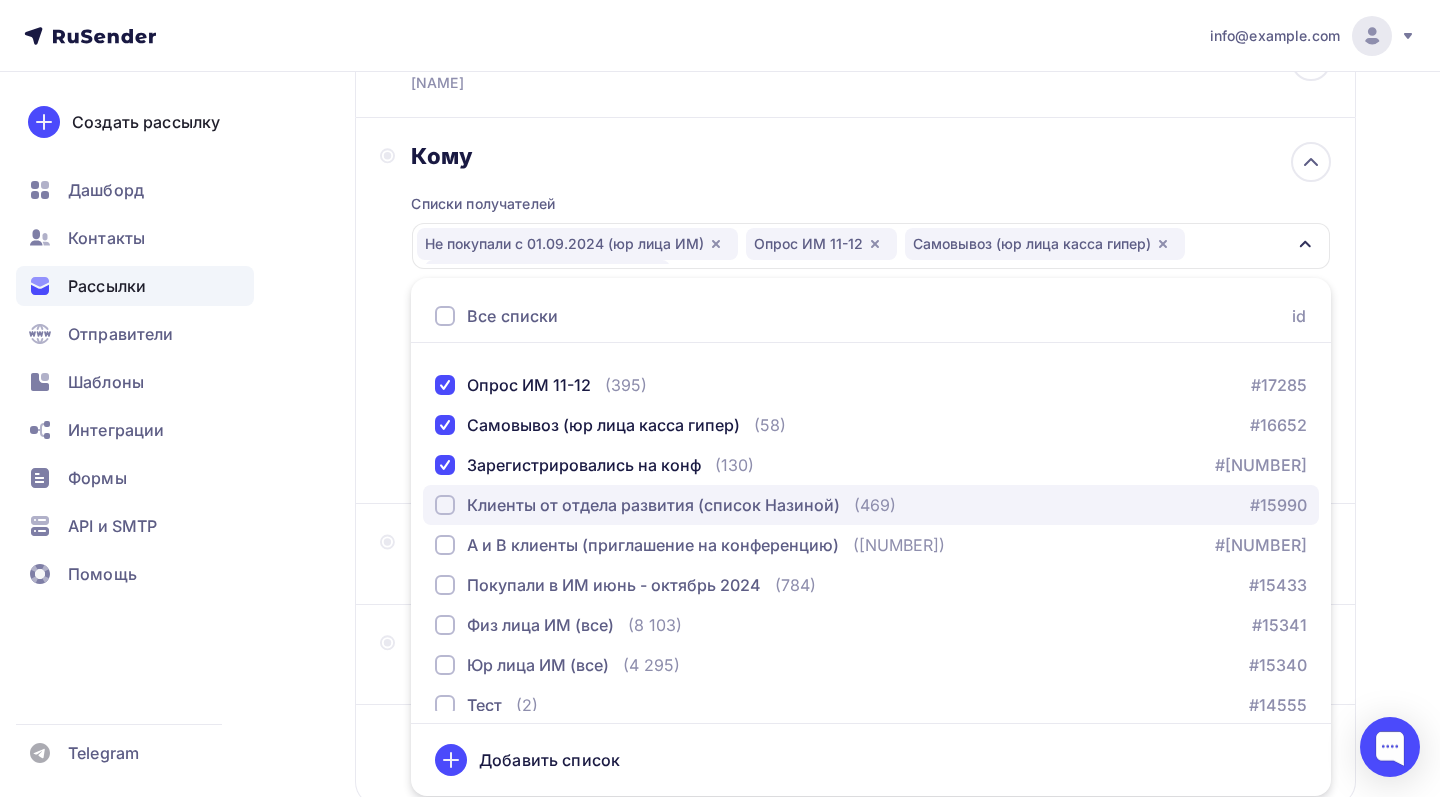 click at bounding box center [445, 505] 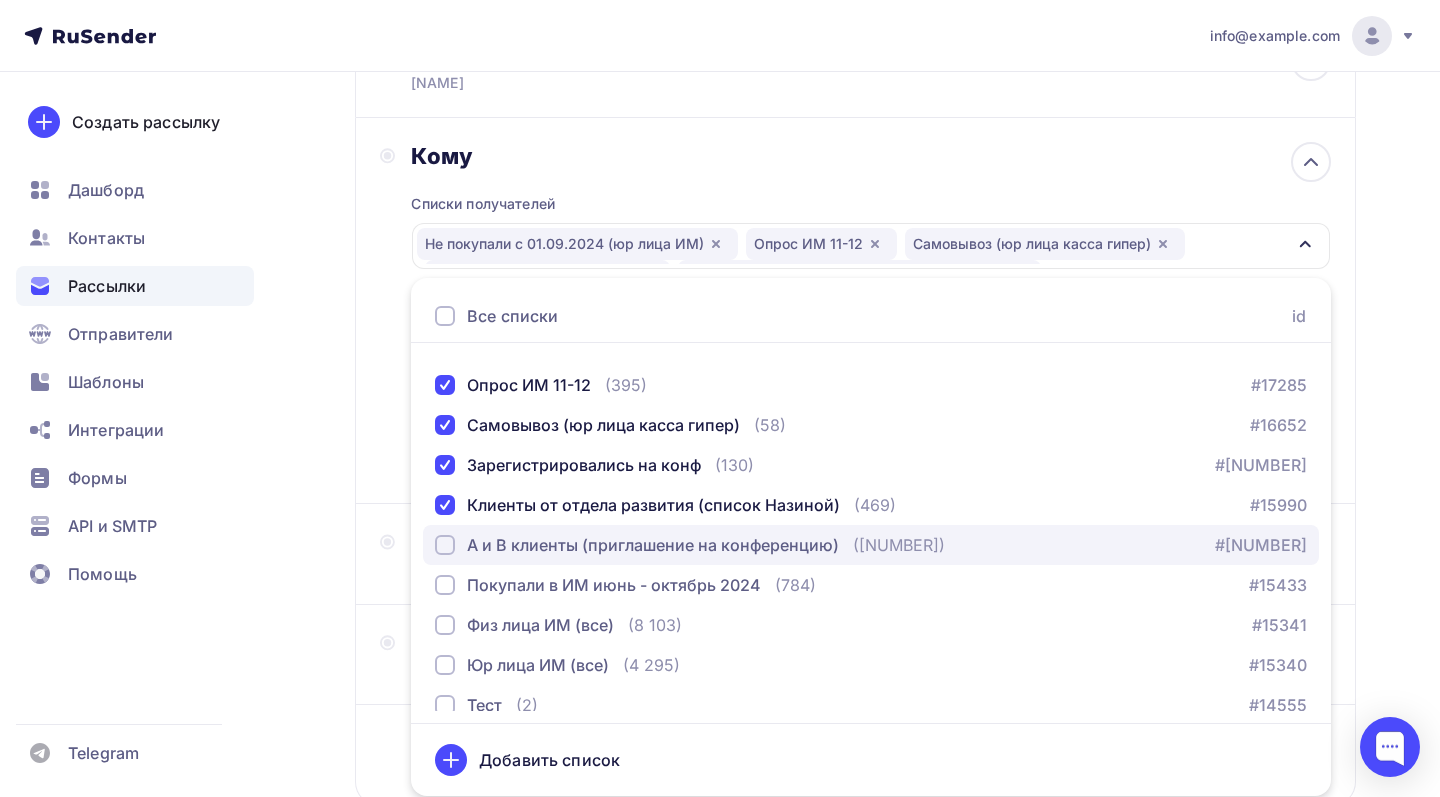click at bounding box center [445, 545] 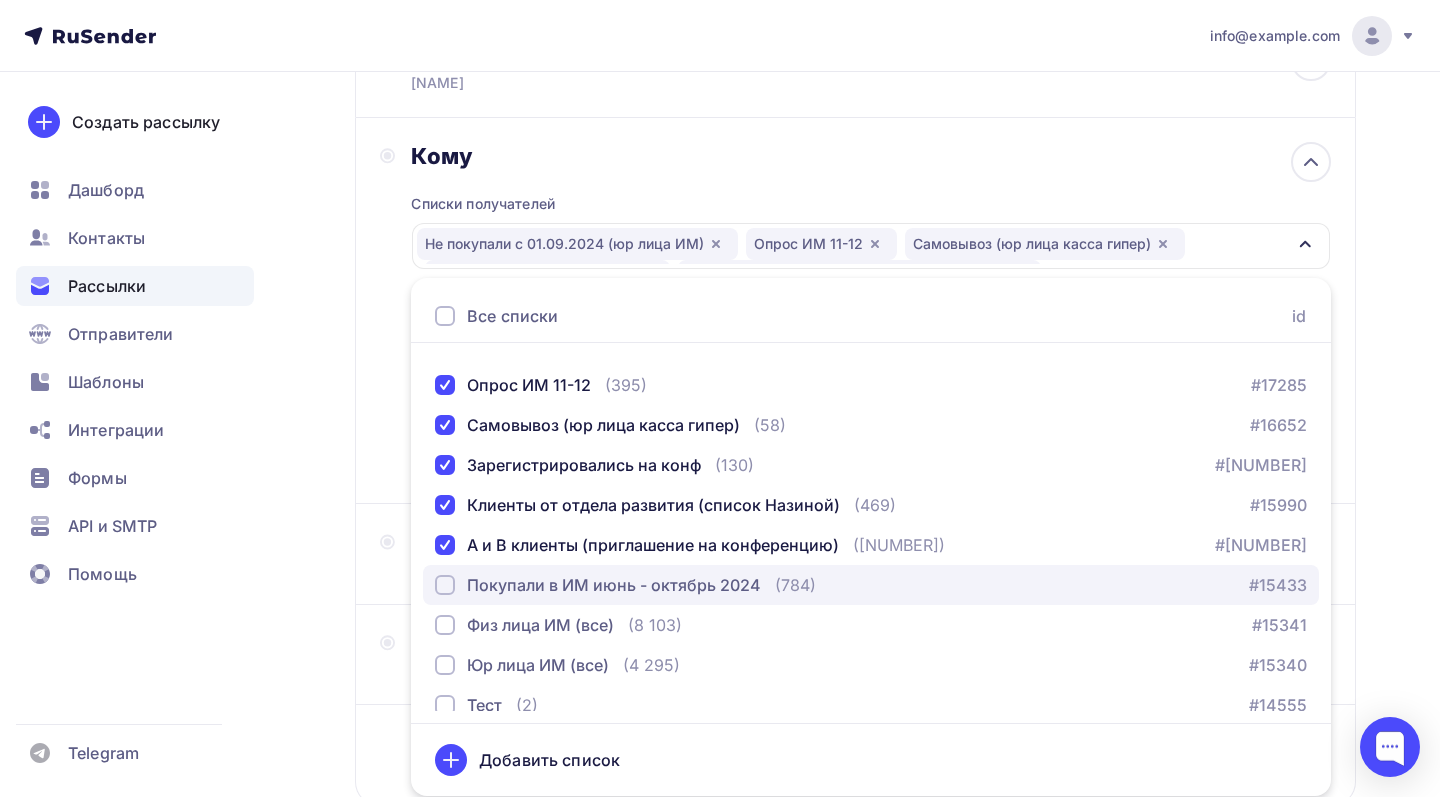 click at bounding box center (445, 585) 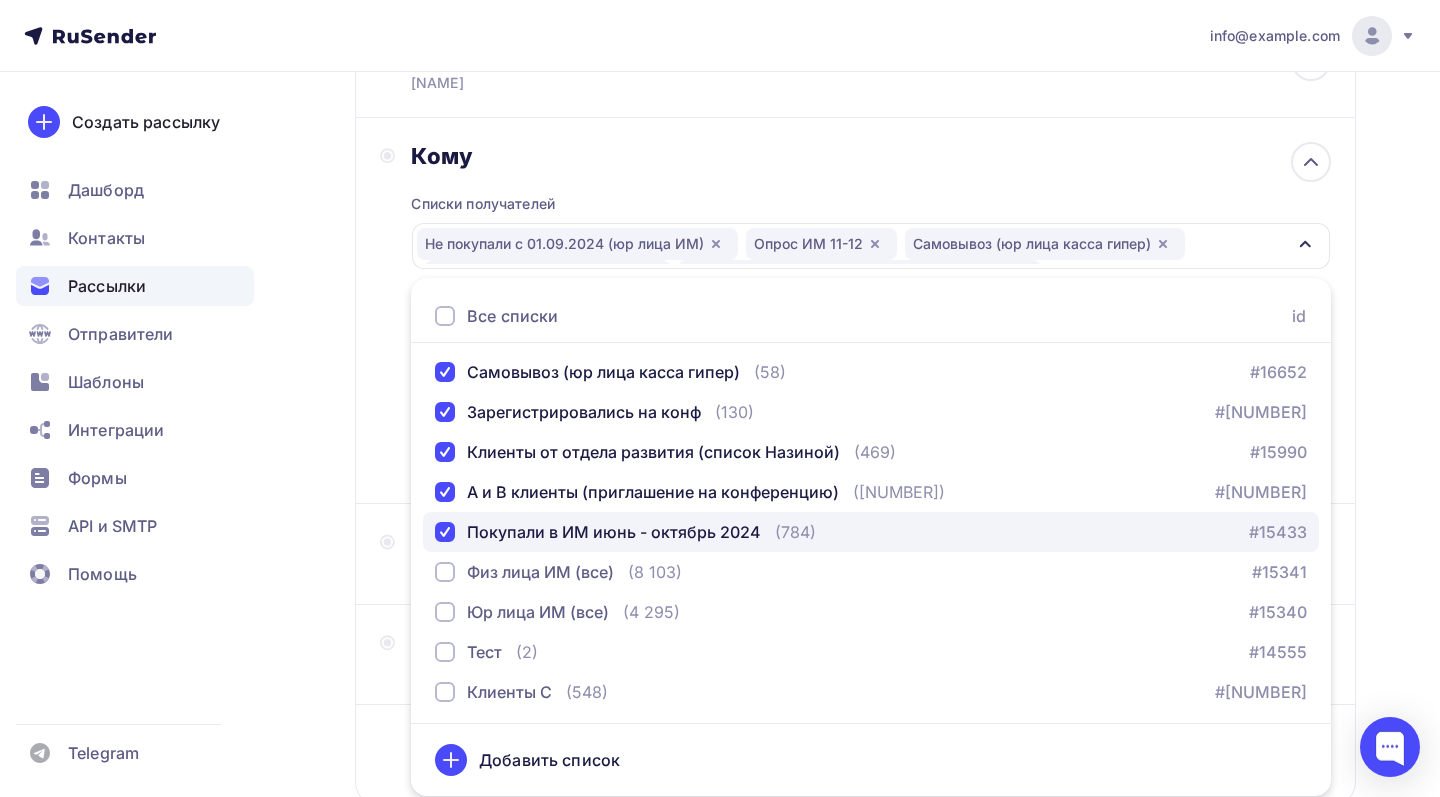 scroll, scrollTop: 159, scrollLeft: 0, axis: vertical 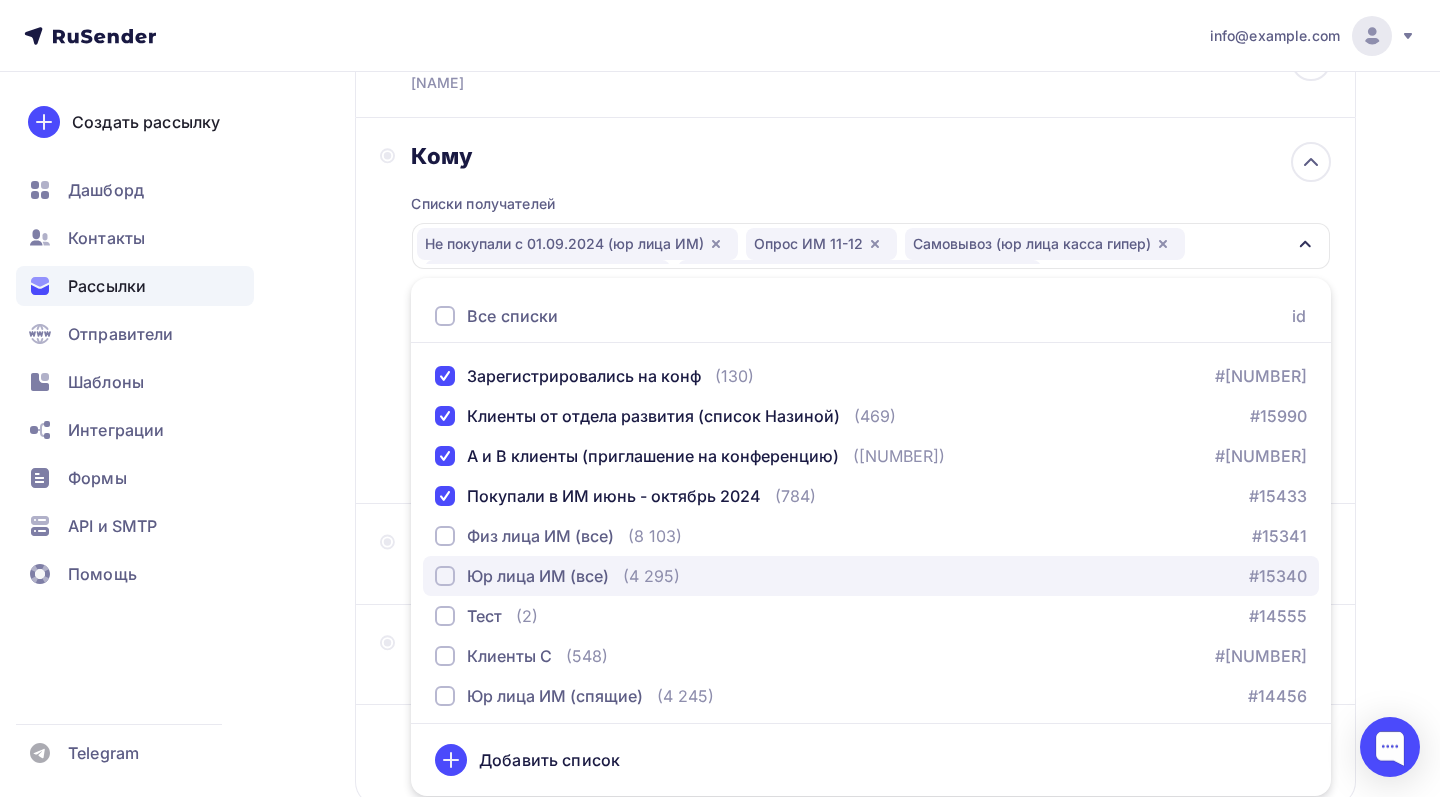 click at bounding box center [445, 576] 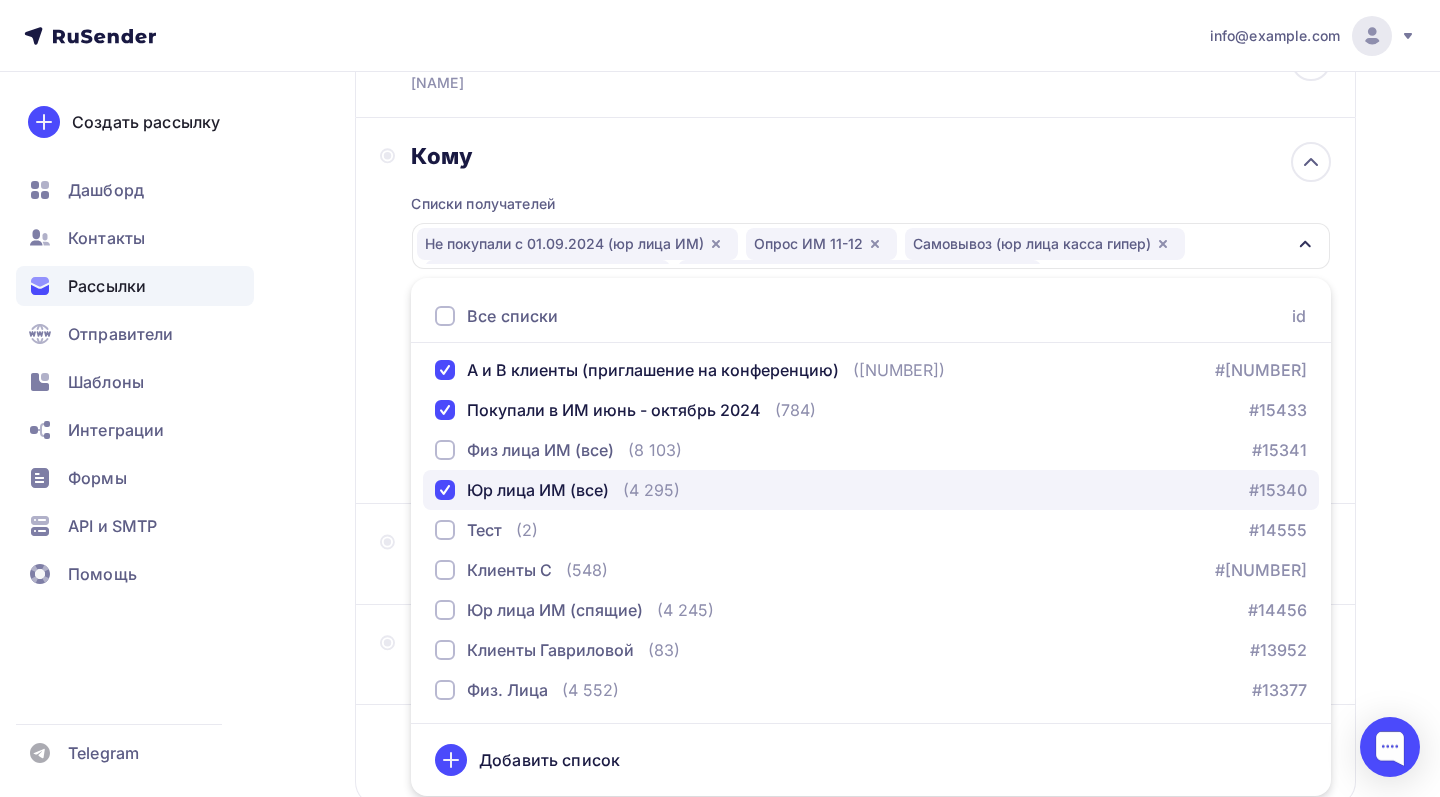 scroll, scrollTop: 255, scrollLeft: 0, axis: vertical 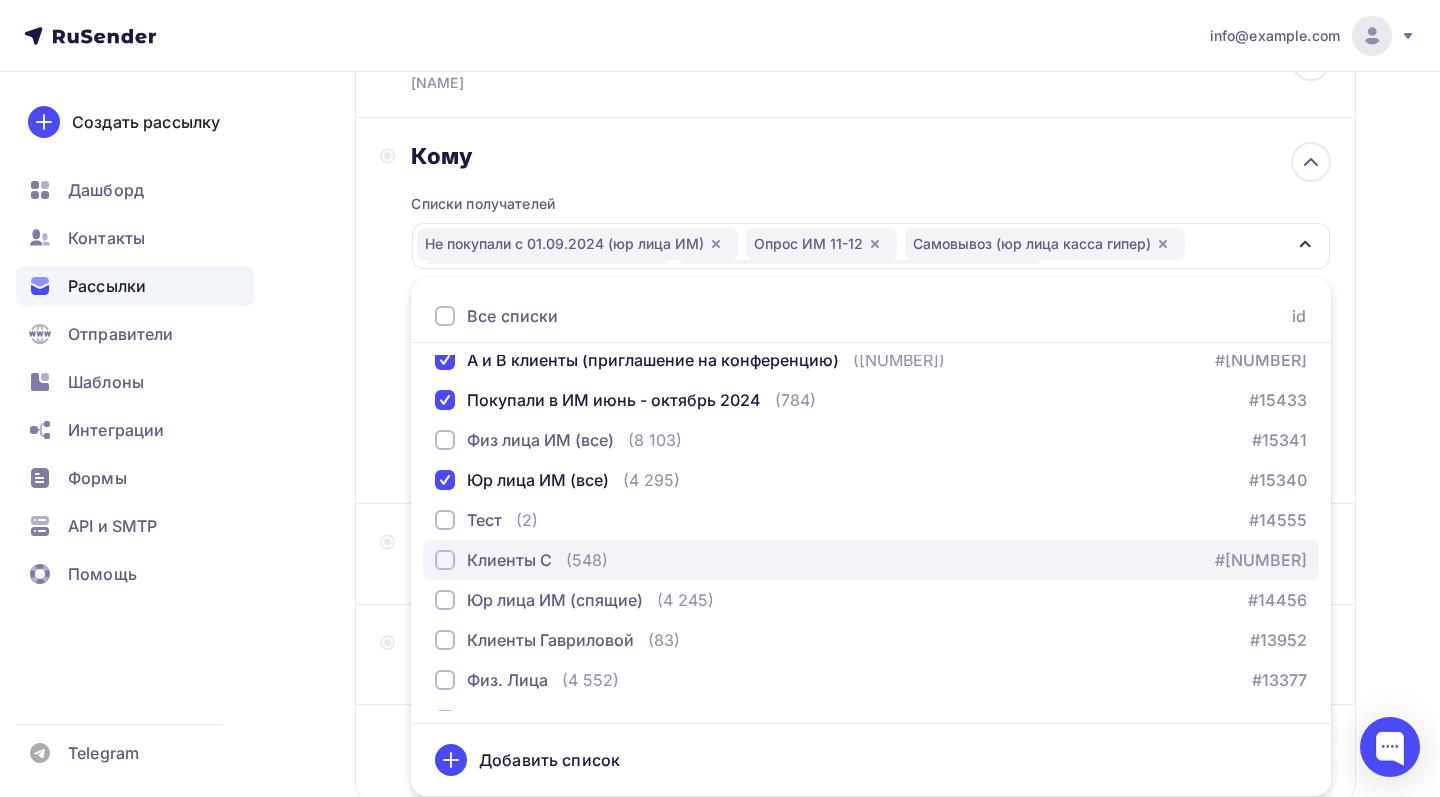 click at bounding box center (445, 560) 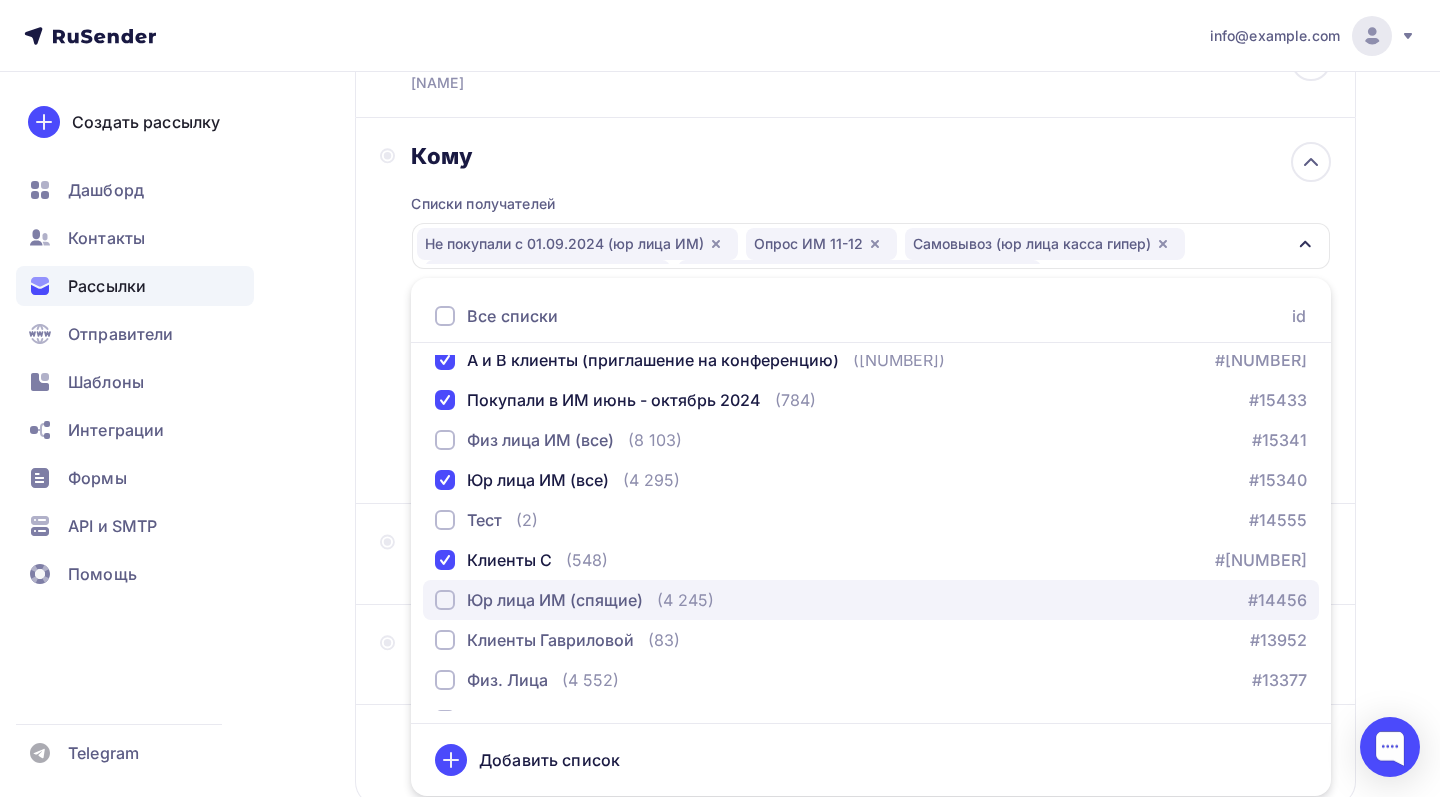 click at bounding box center (445, 600) 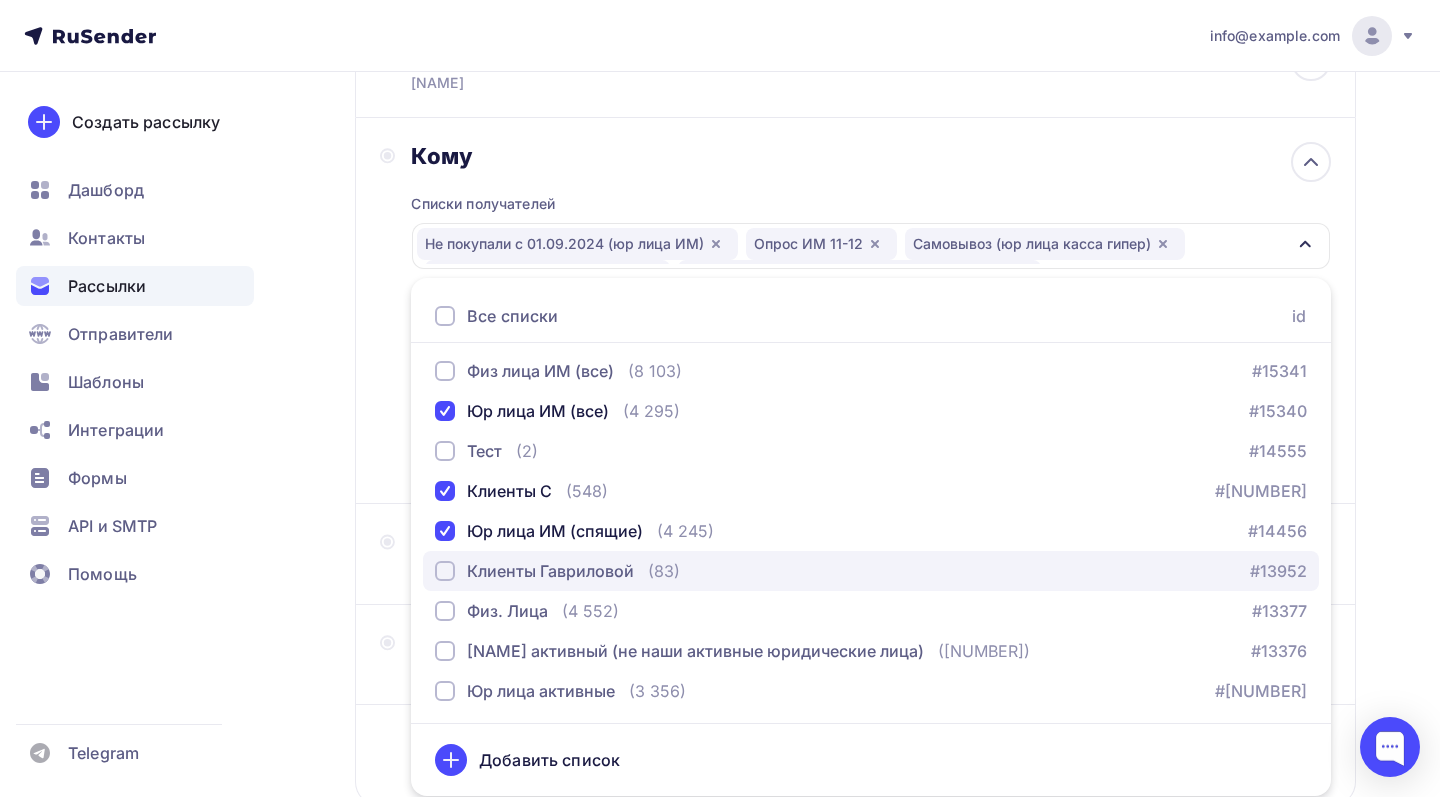 scroll, scrollTop: 324, scrollLeft: 0, axis: vertical 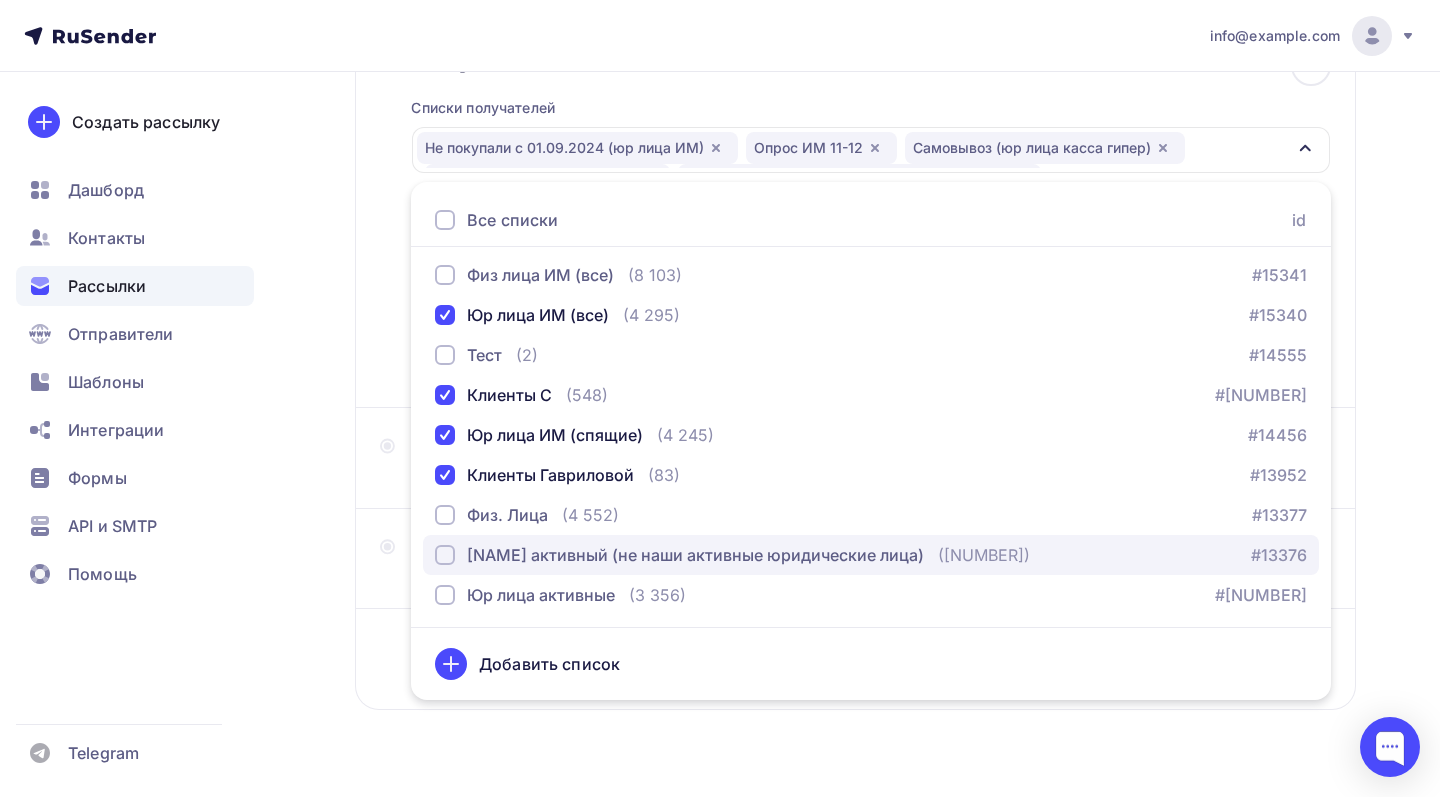click at bounding box center (445, 555) 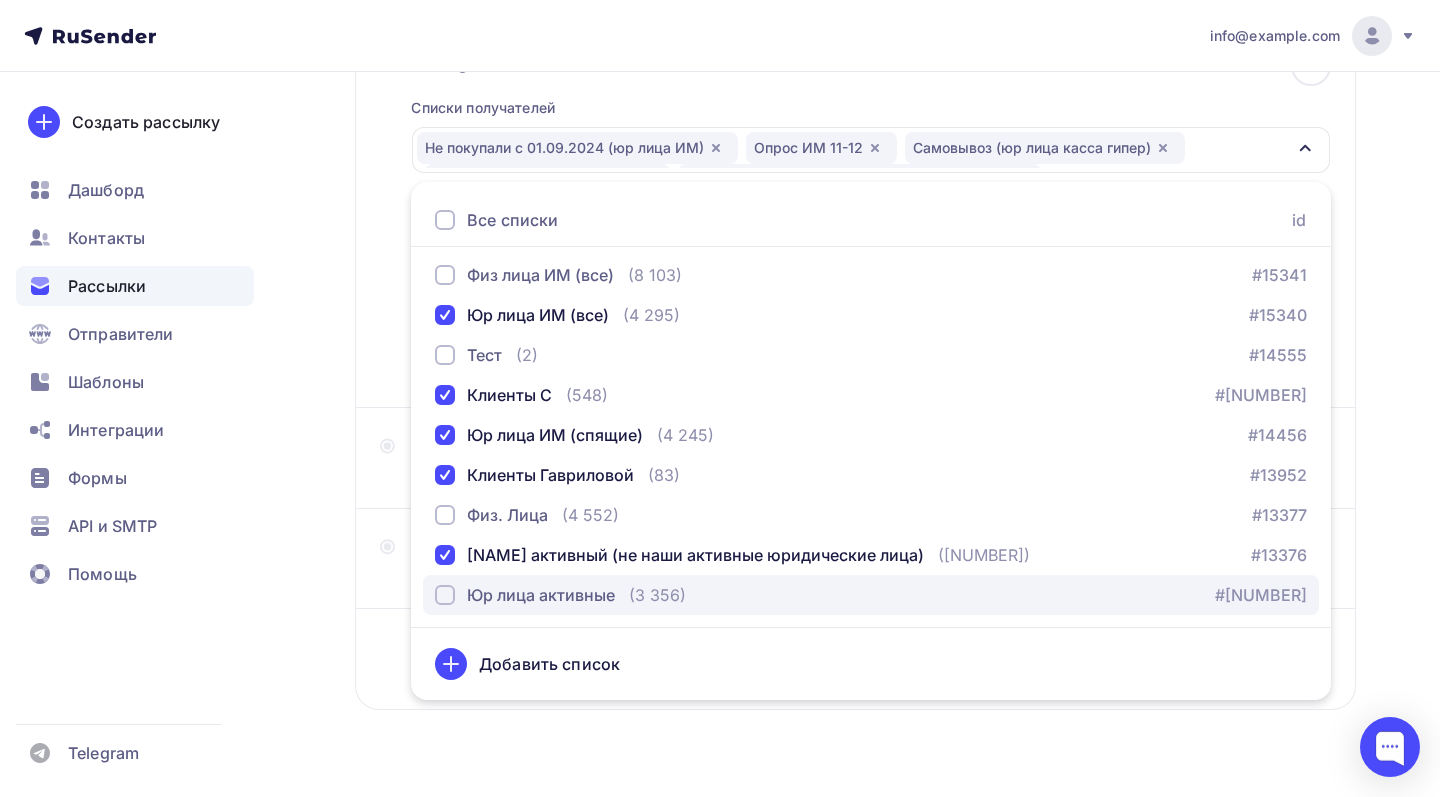 click at bounding box center [445, 595] 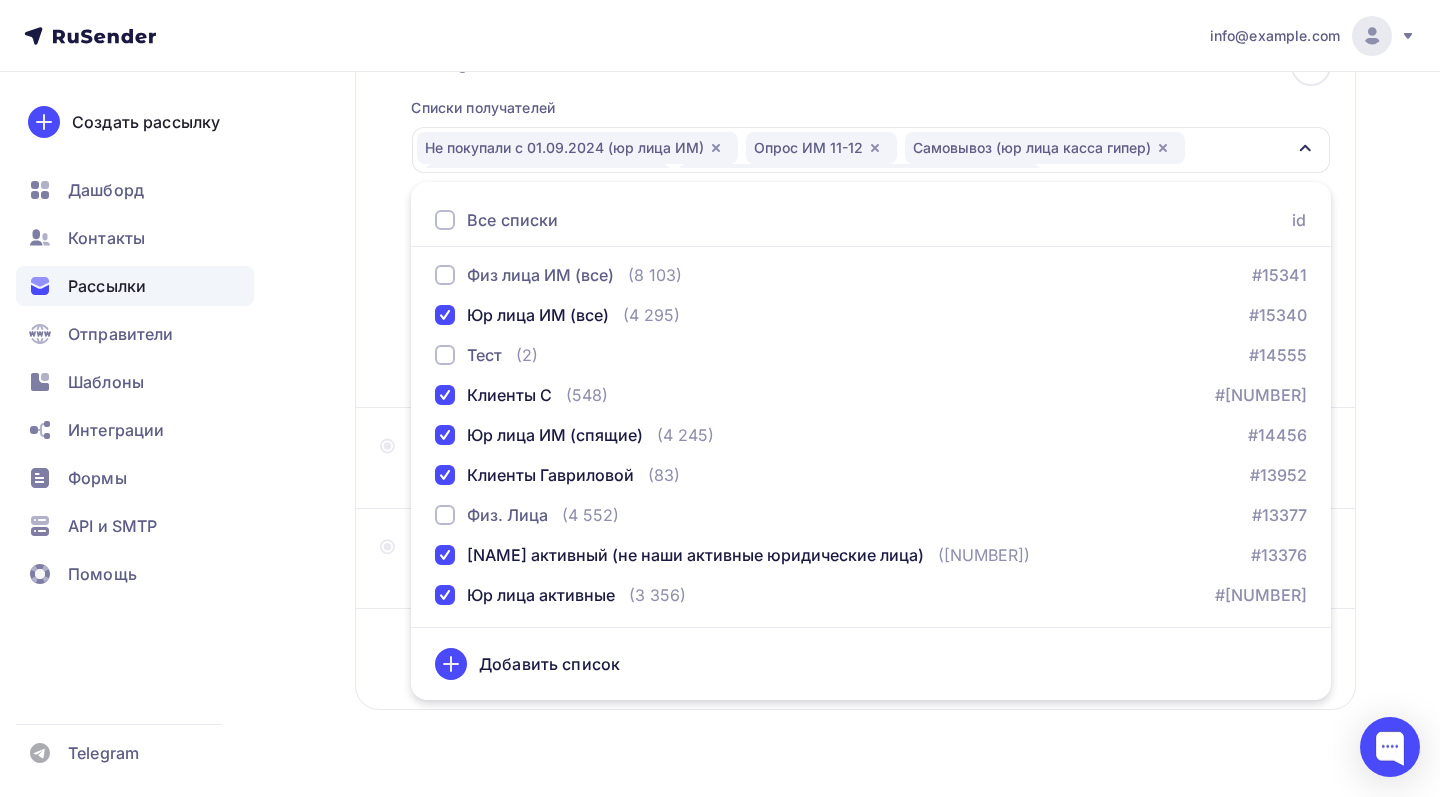 click on "Копия Сувенирная продукция "Год Защитника Отечества"" at bounding box center [855, 215] 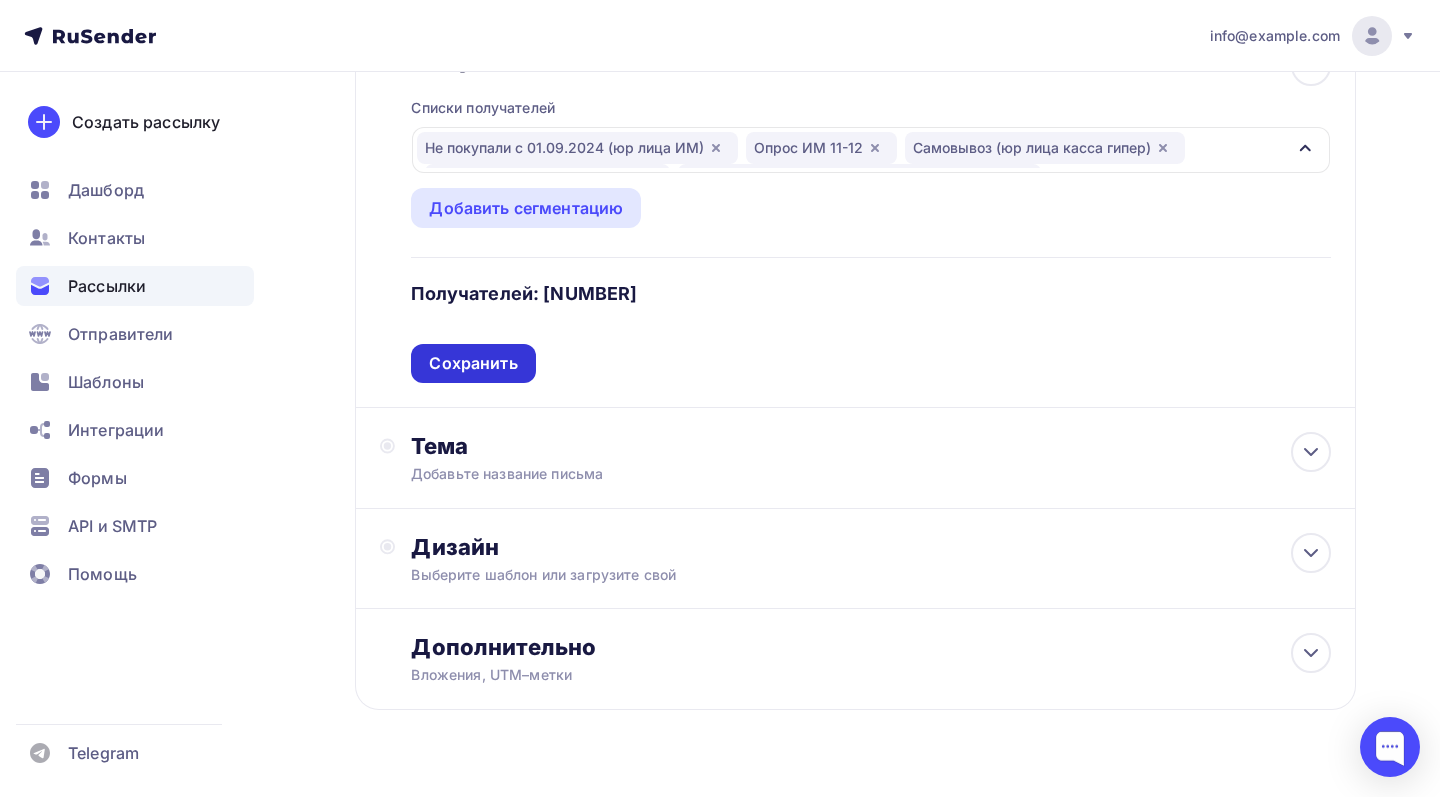 click on "Сохранить" at bounding box center [473, 363] 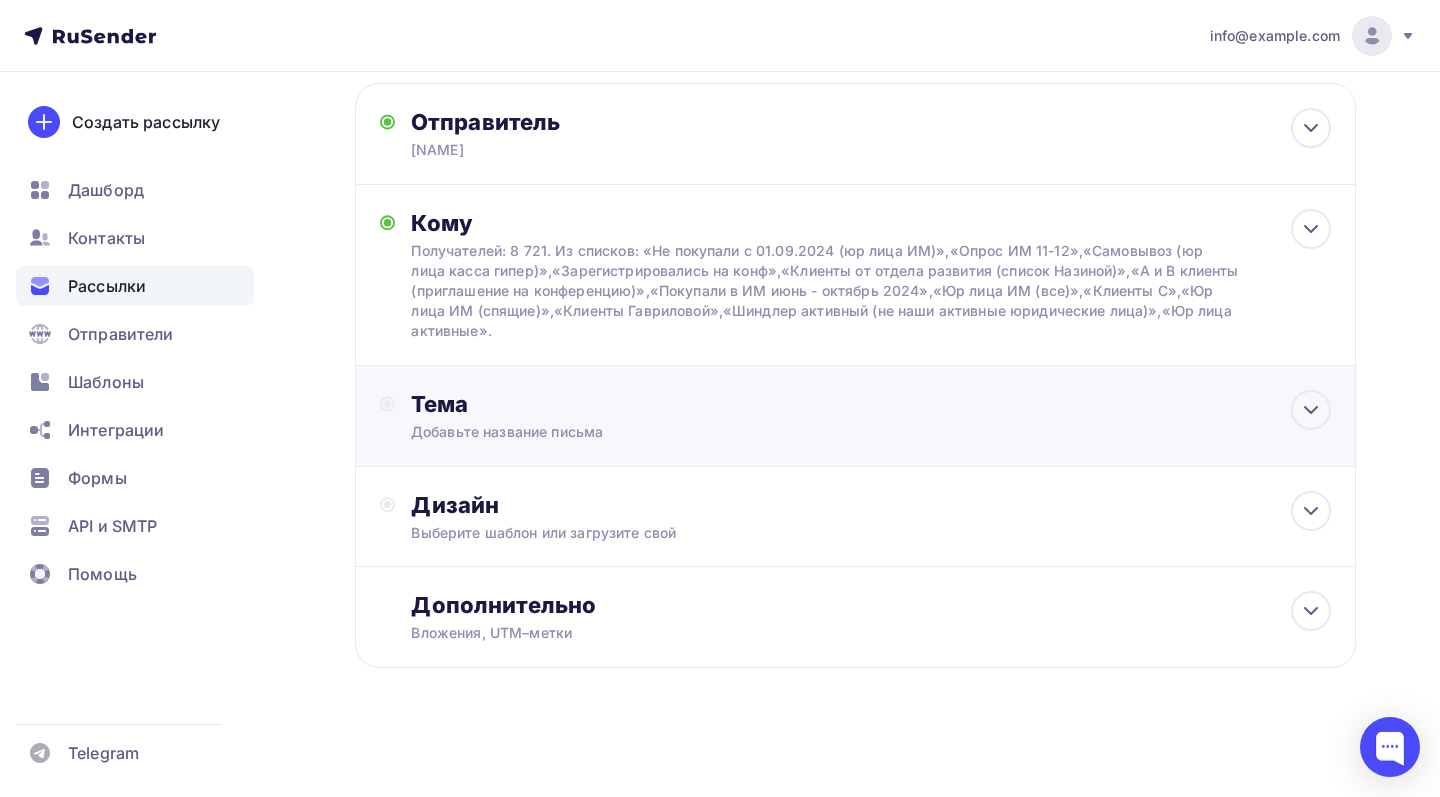 click on "Тема" at bounding box center (608, 404) 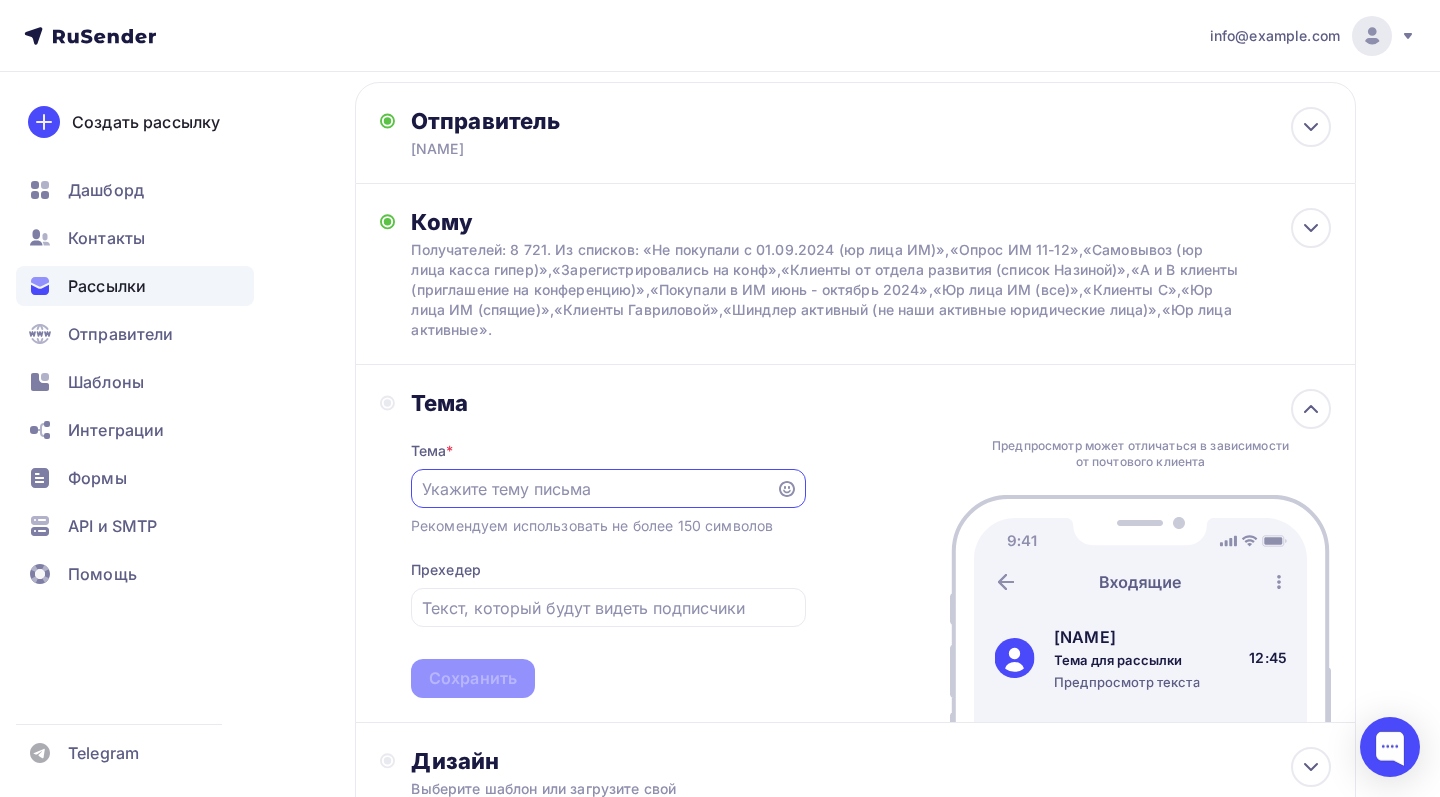scroll, scrollTop: 0, scrollLeft: 0, axis: both 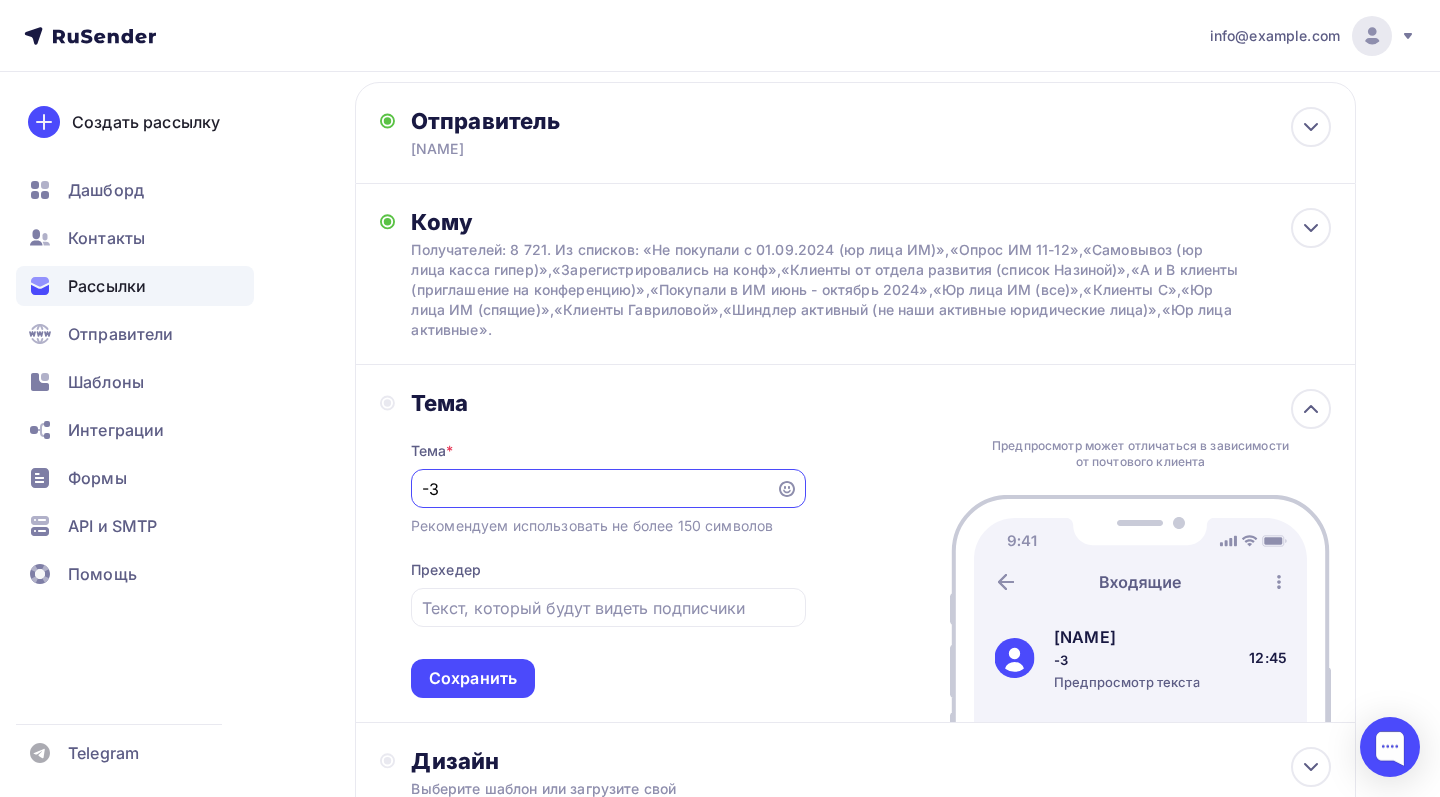 type on "-" 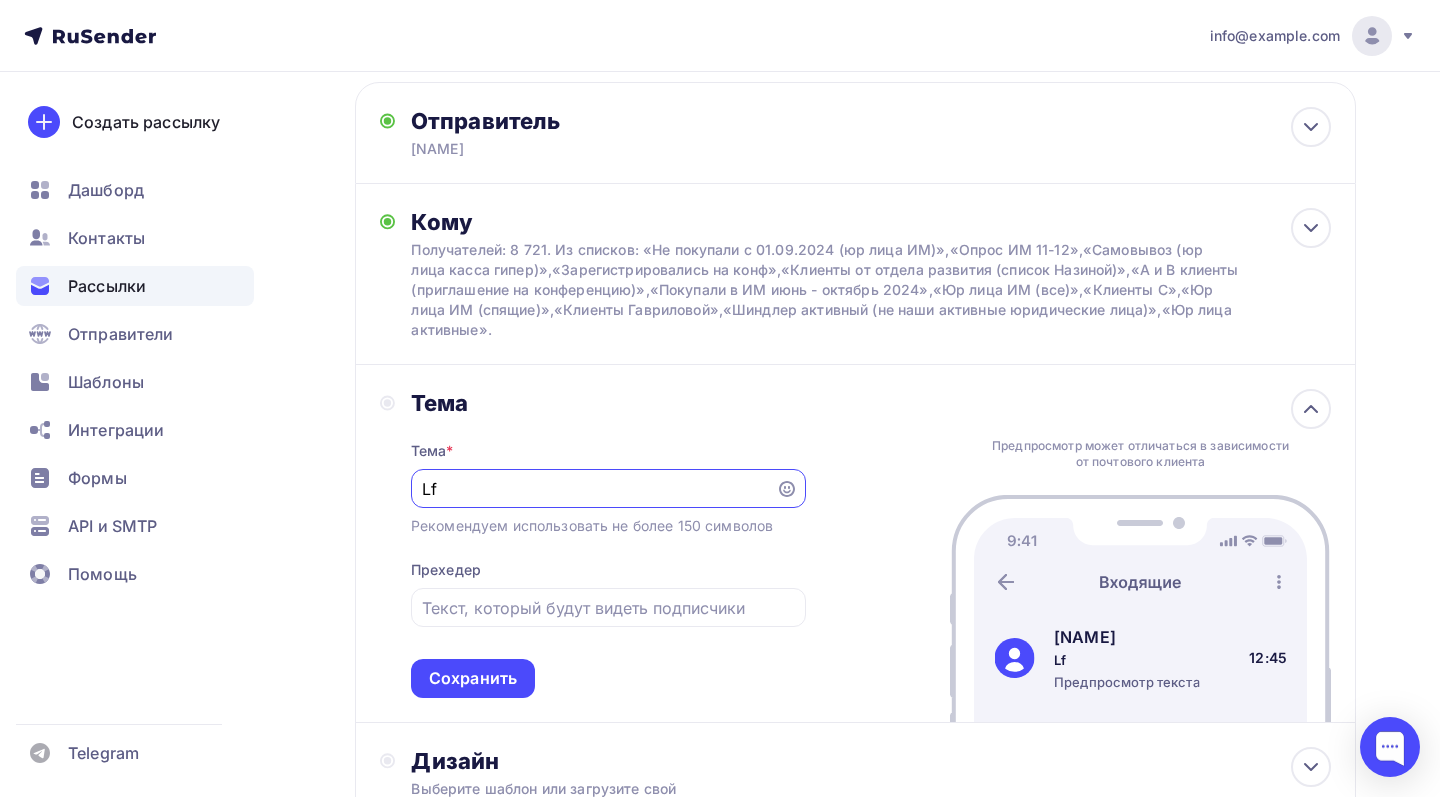 type on "L" 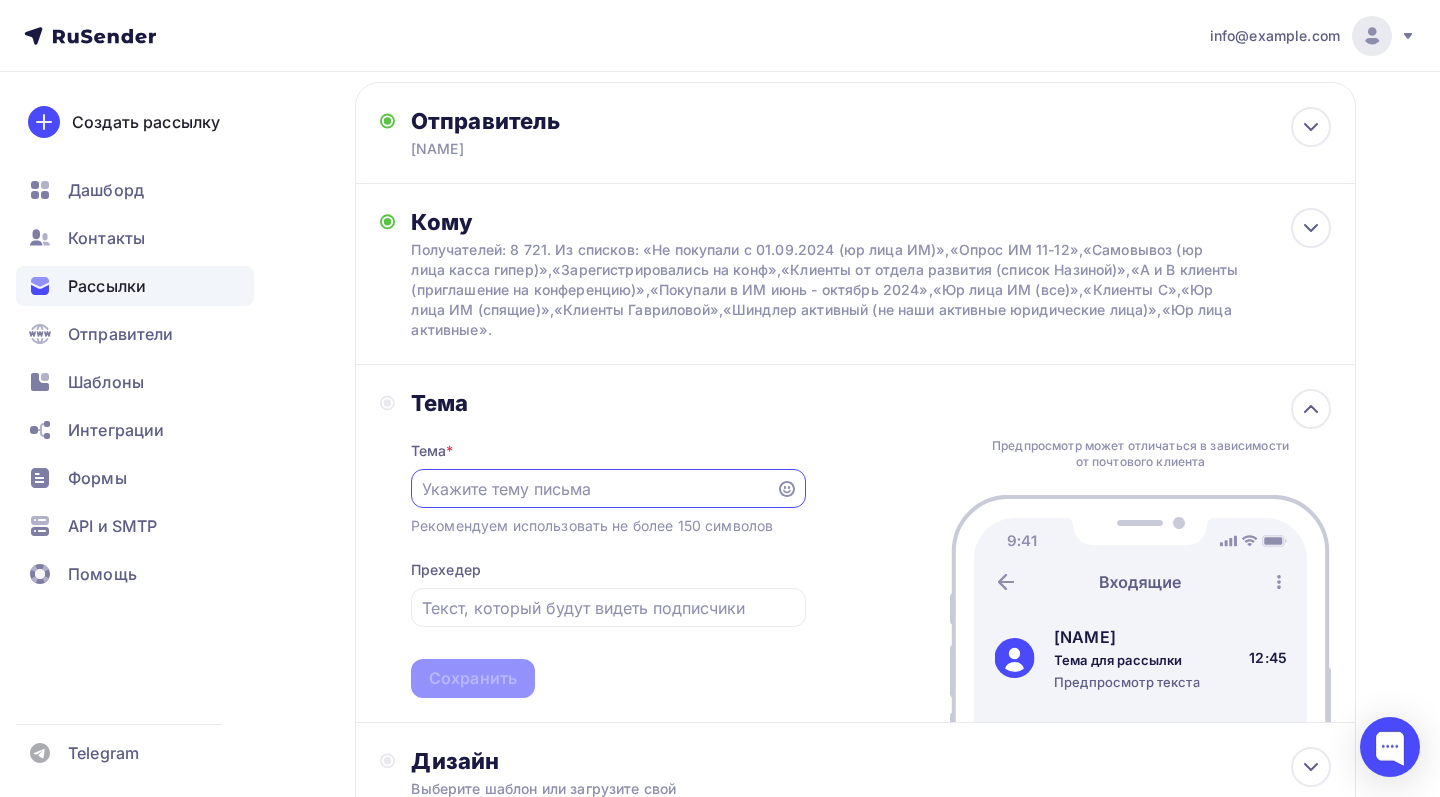 type on "д" 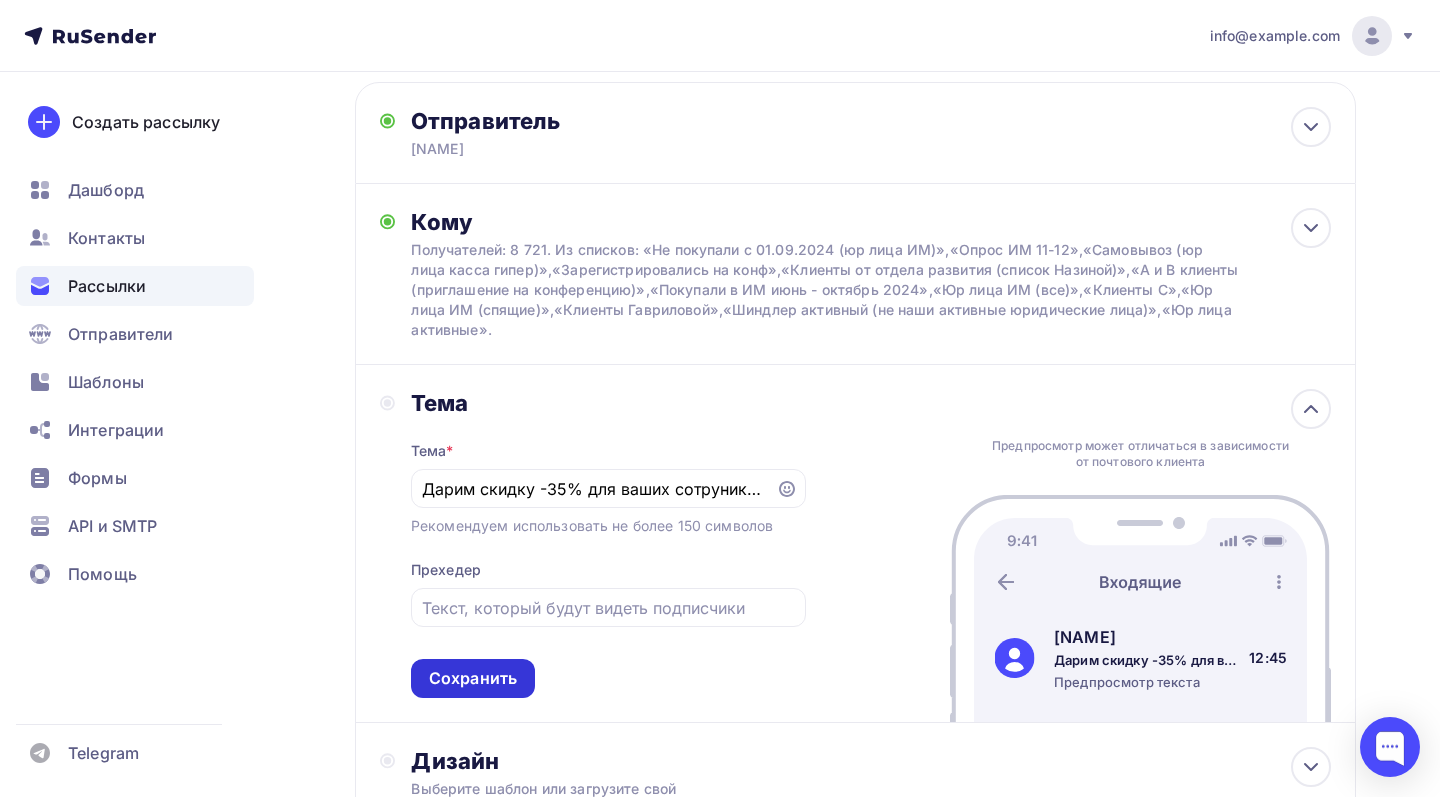 click on "Сохранить" at bounding box center (473, 678) 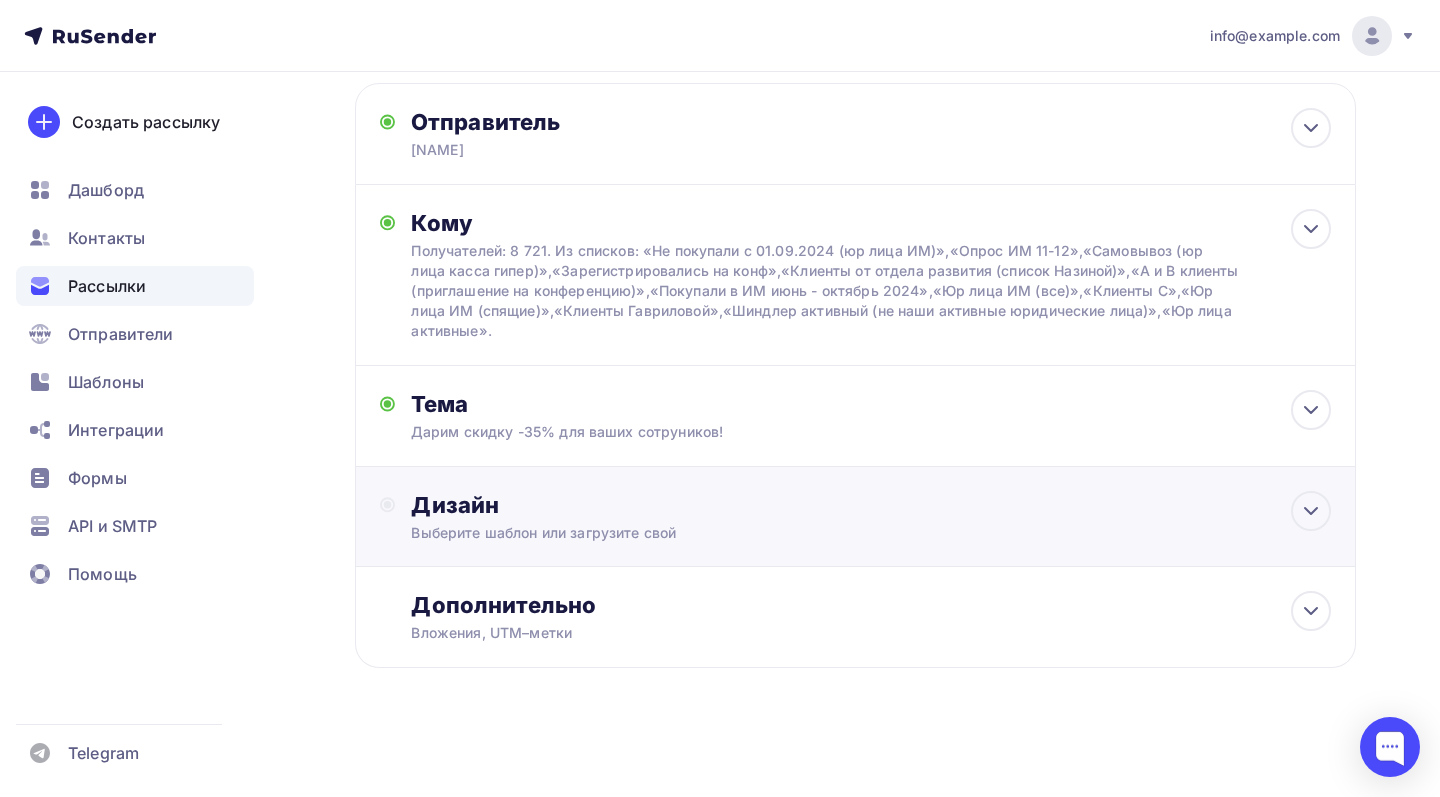 scroll, scrollTop: 104, scrollLeft: 0, axis: vertical 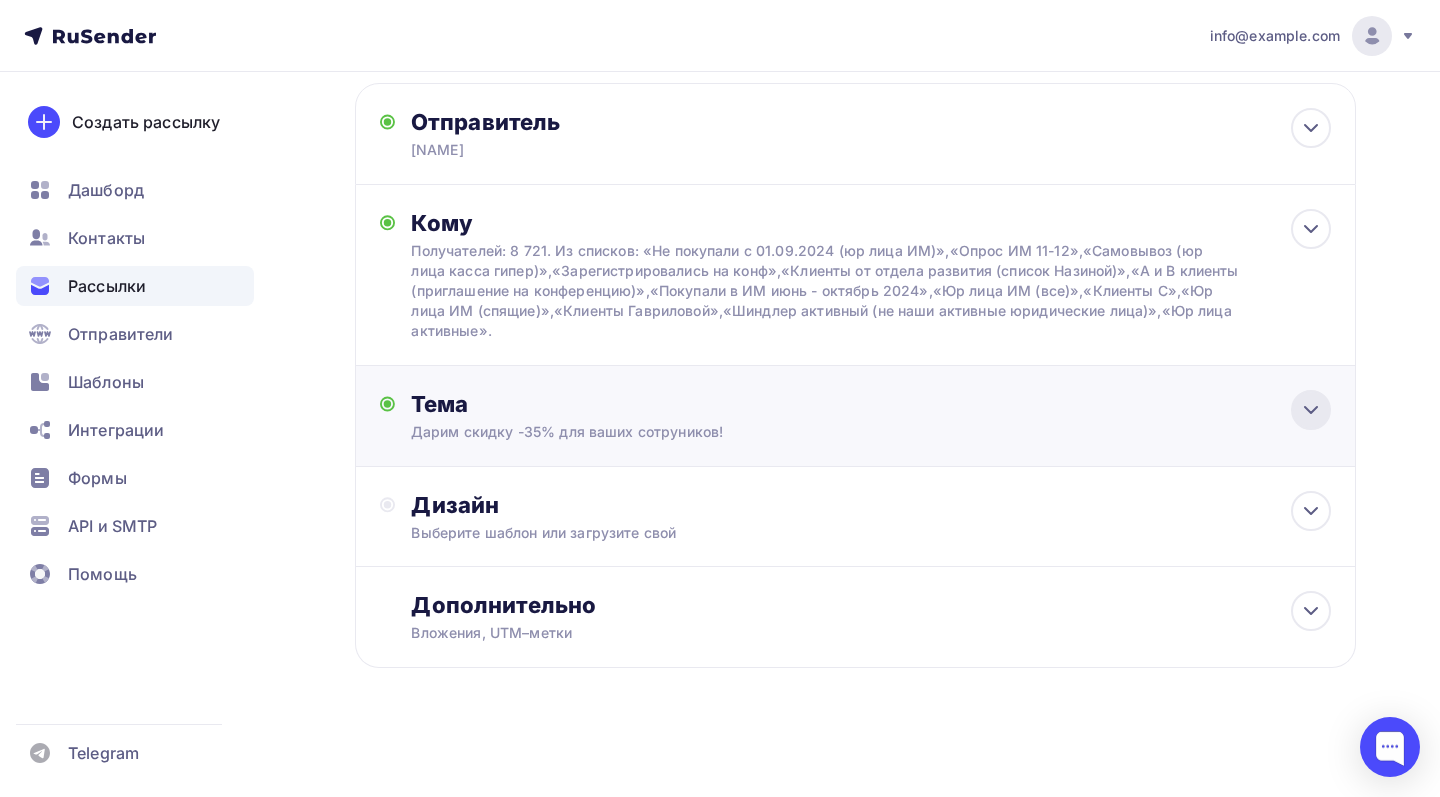 click 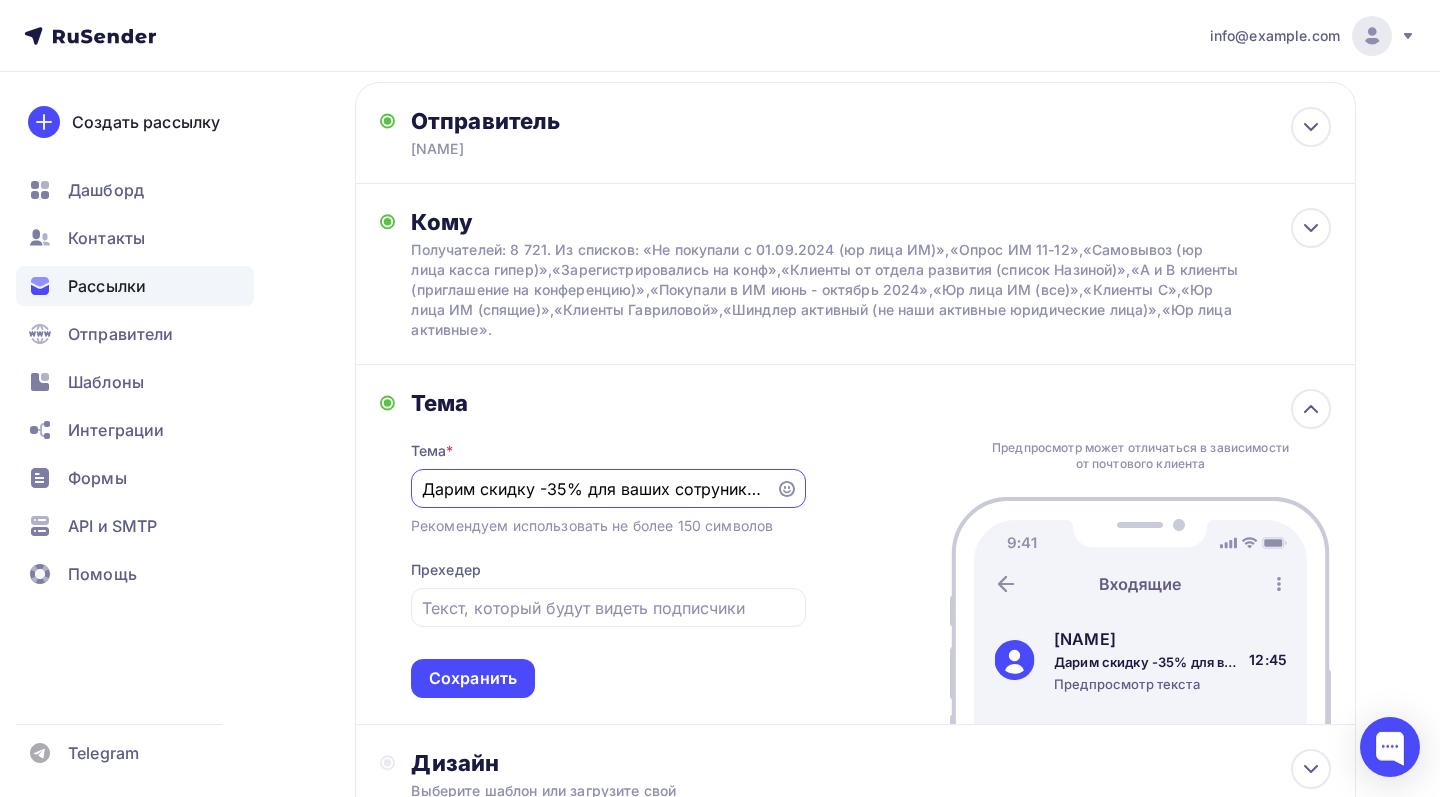 scroll, scrollTop: 0, scrollLeft: 0, axis: both 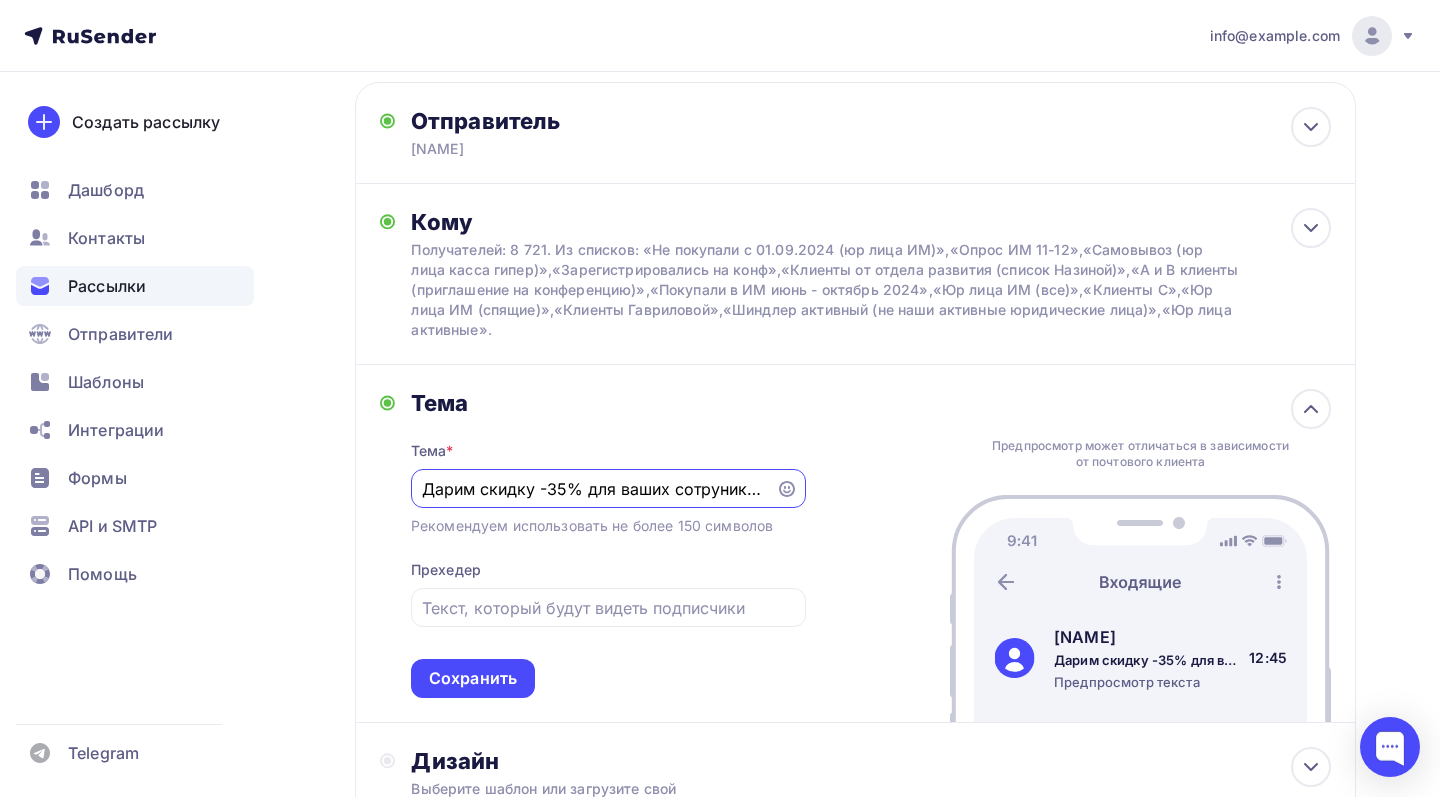 click on "Дарим скидку -35% для ваших сотруников!" at bounding box center [593, 489] 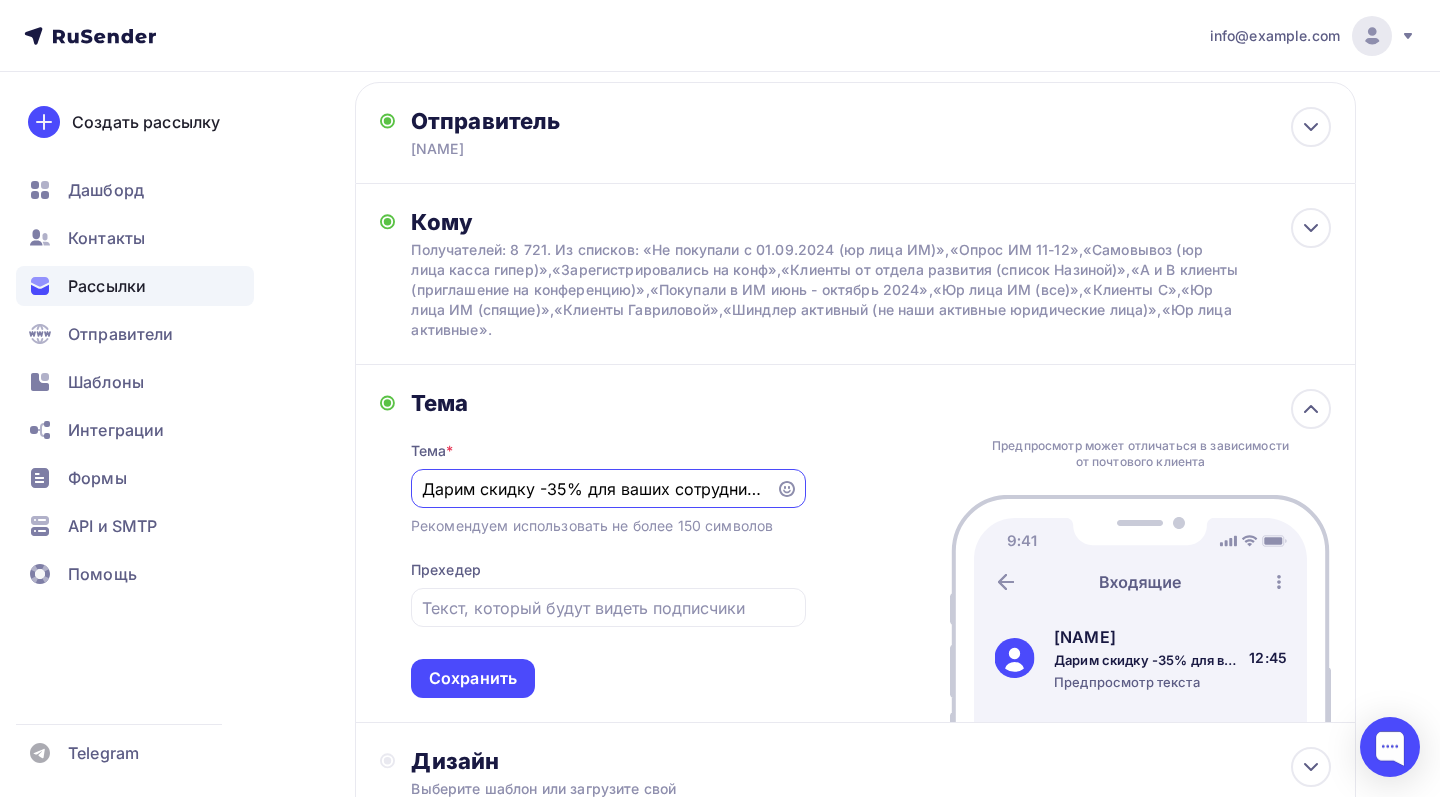 type on "Дарим скидку -35% для ваших сотрудников!" 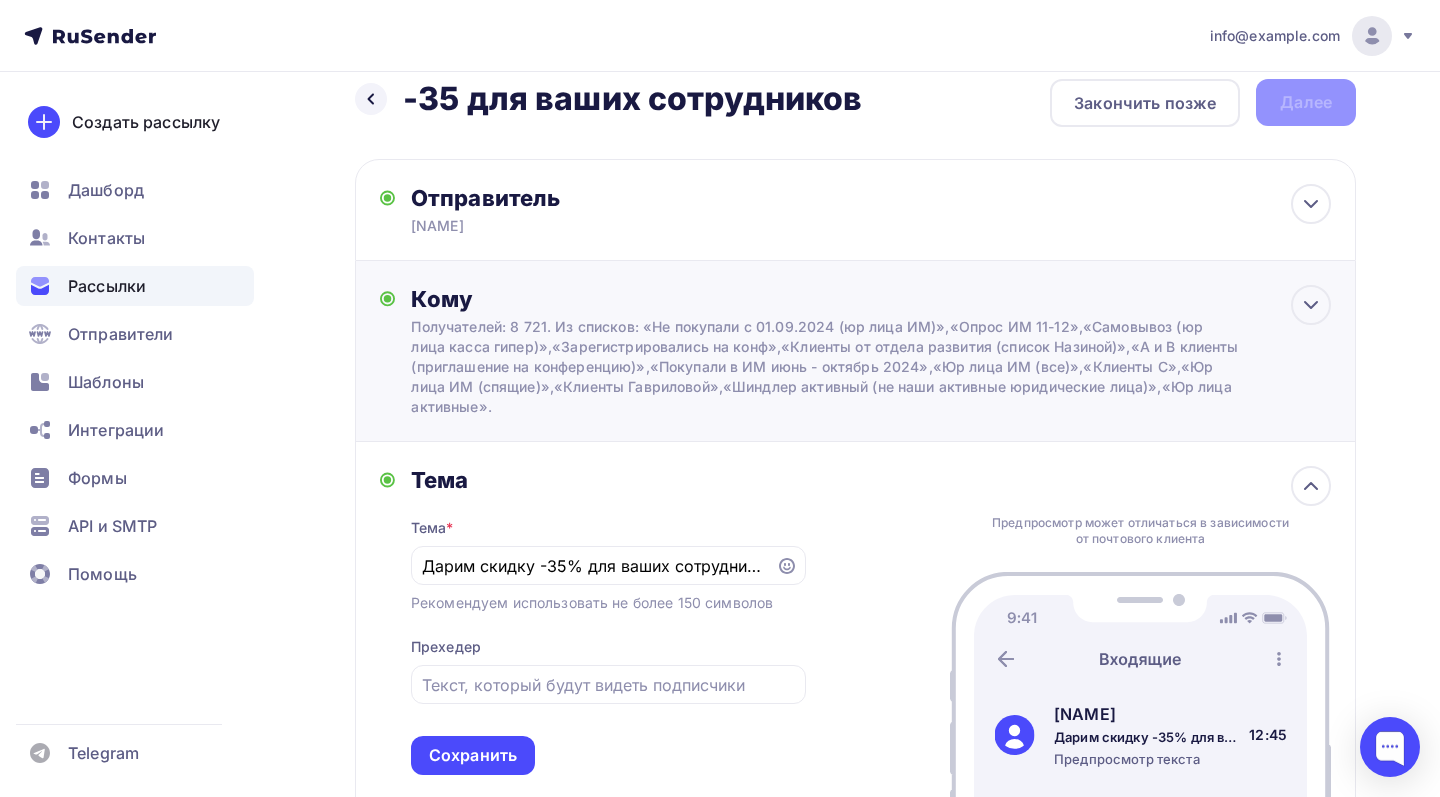 scroll, scrollTop: 33, scrollLeft: 0, axis: vertical 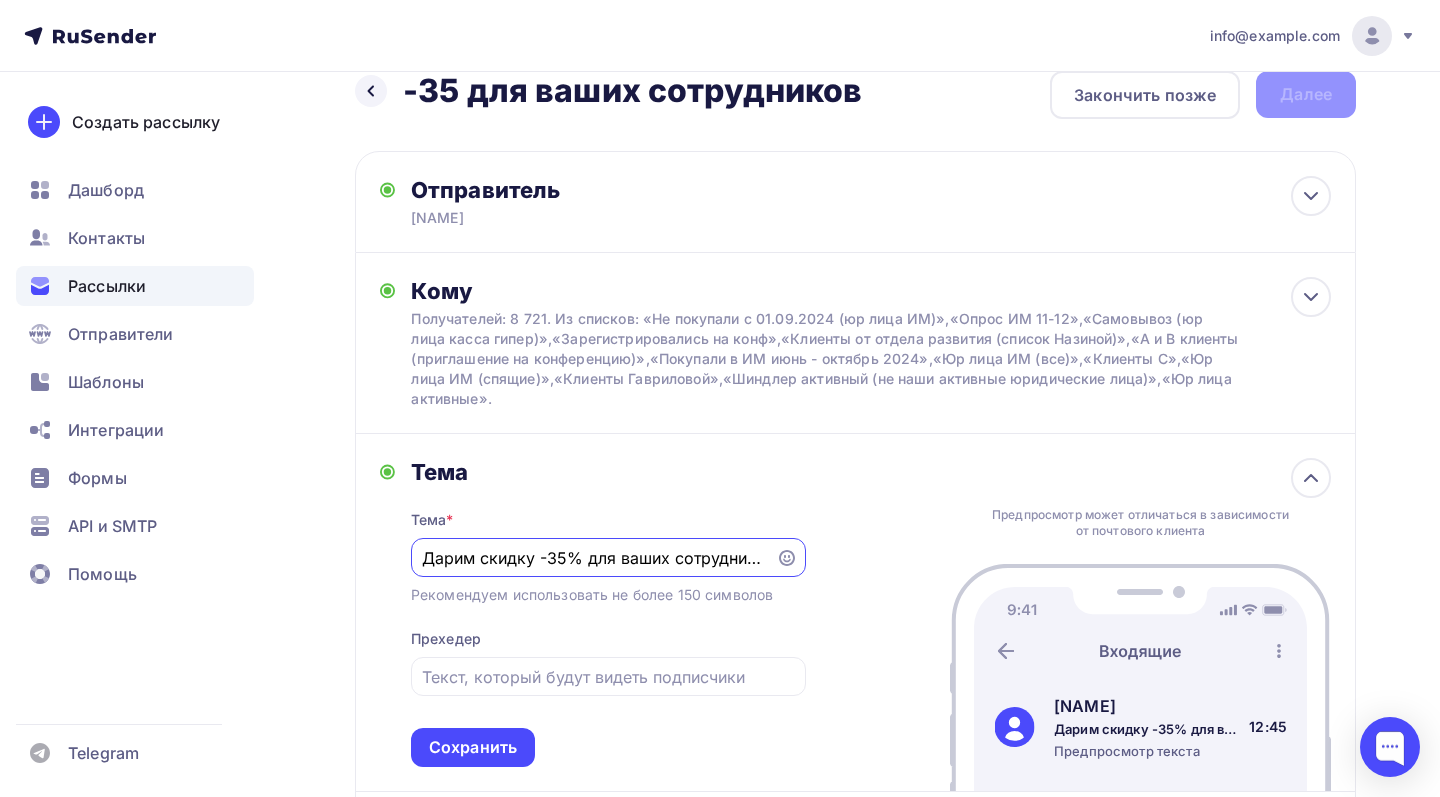click on "Дарим скидку -35% для ваших сотрудников!" at bounding box center (593, 558) 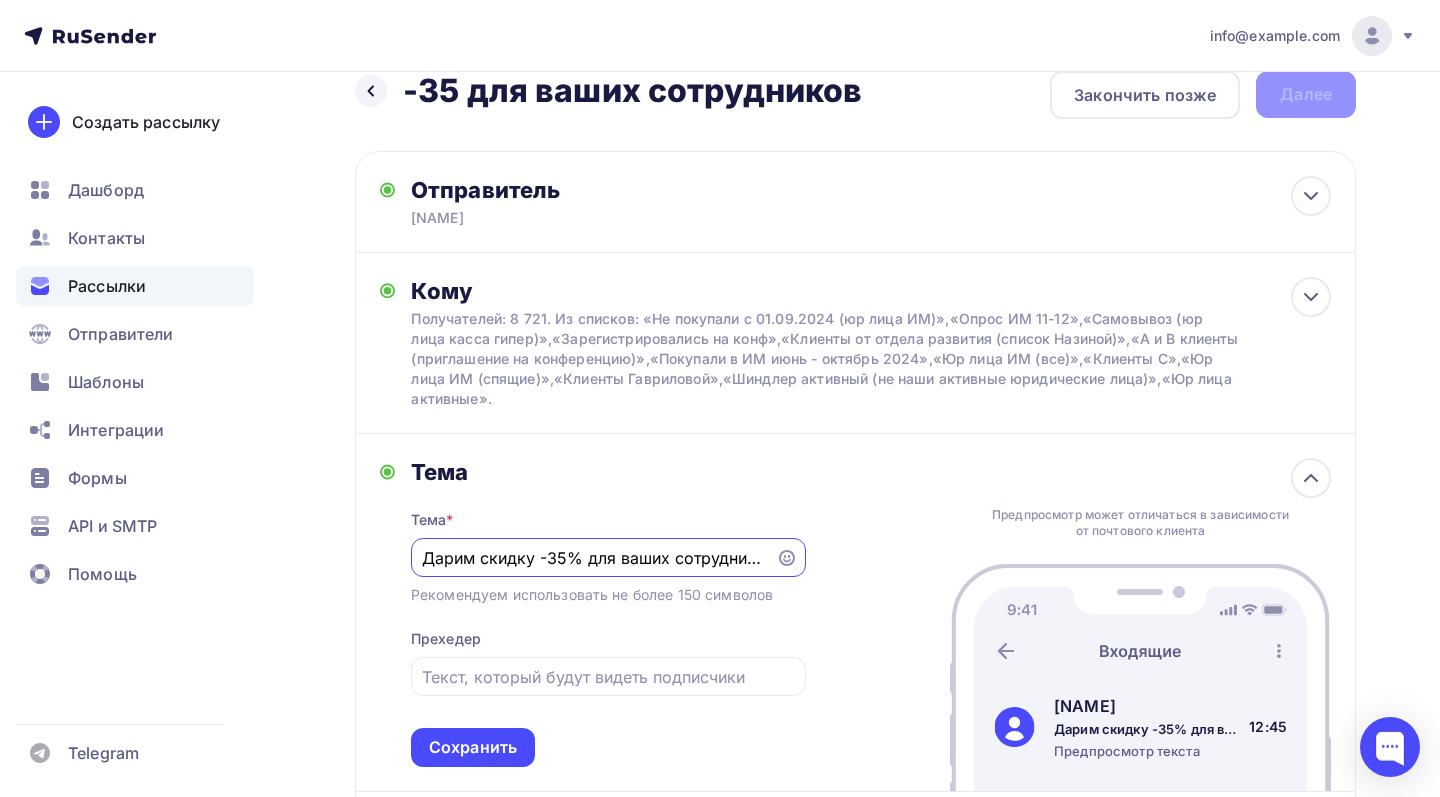 click on "Дарим скидку -35% для ваших сотрудников!" at bounding box center (593, 558) 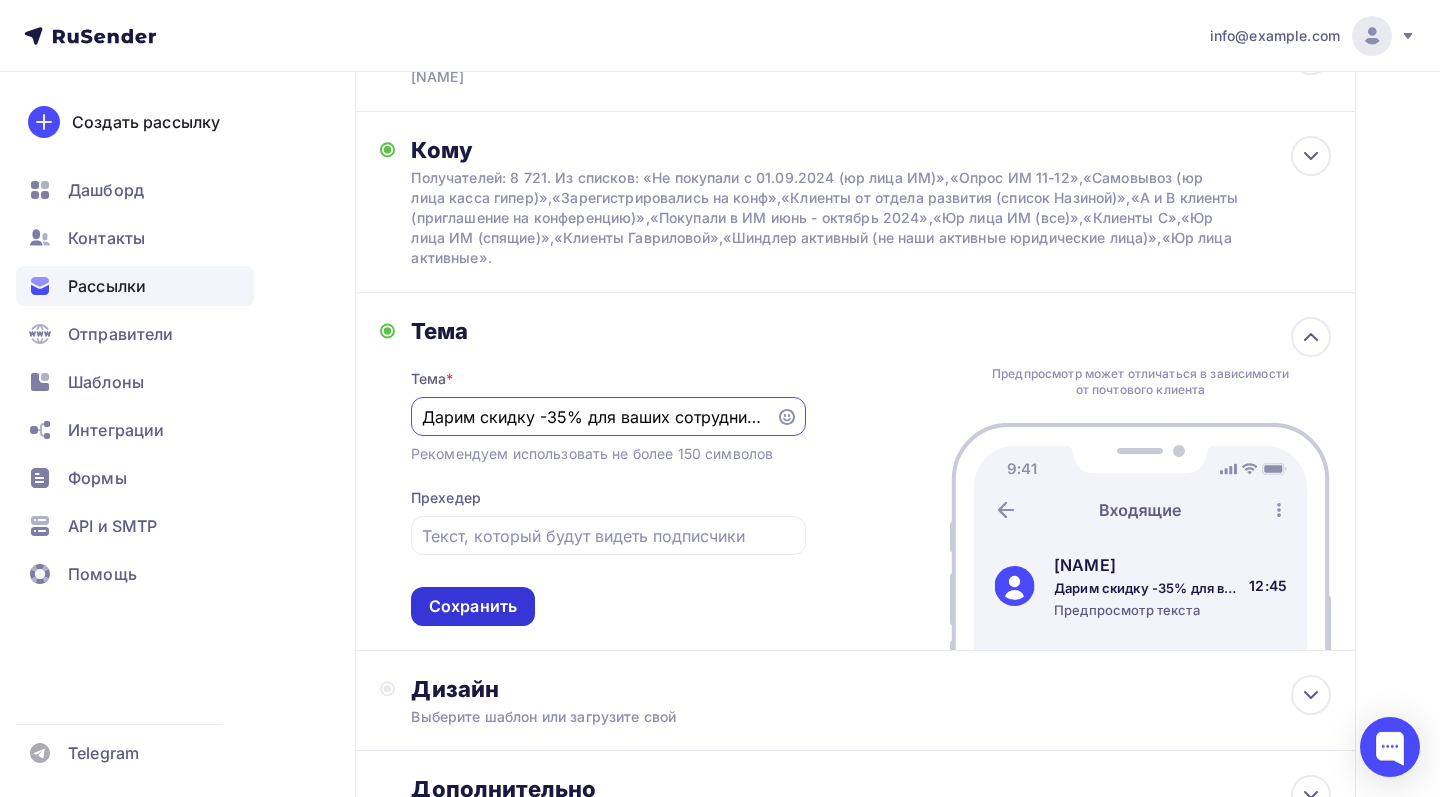 click on "Сохранить" at bounding box center [473, 606] 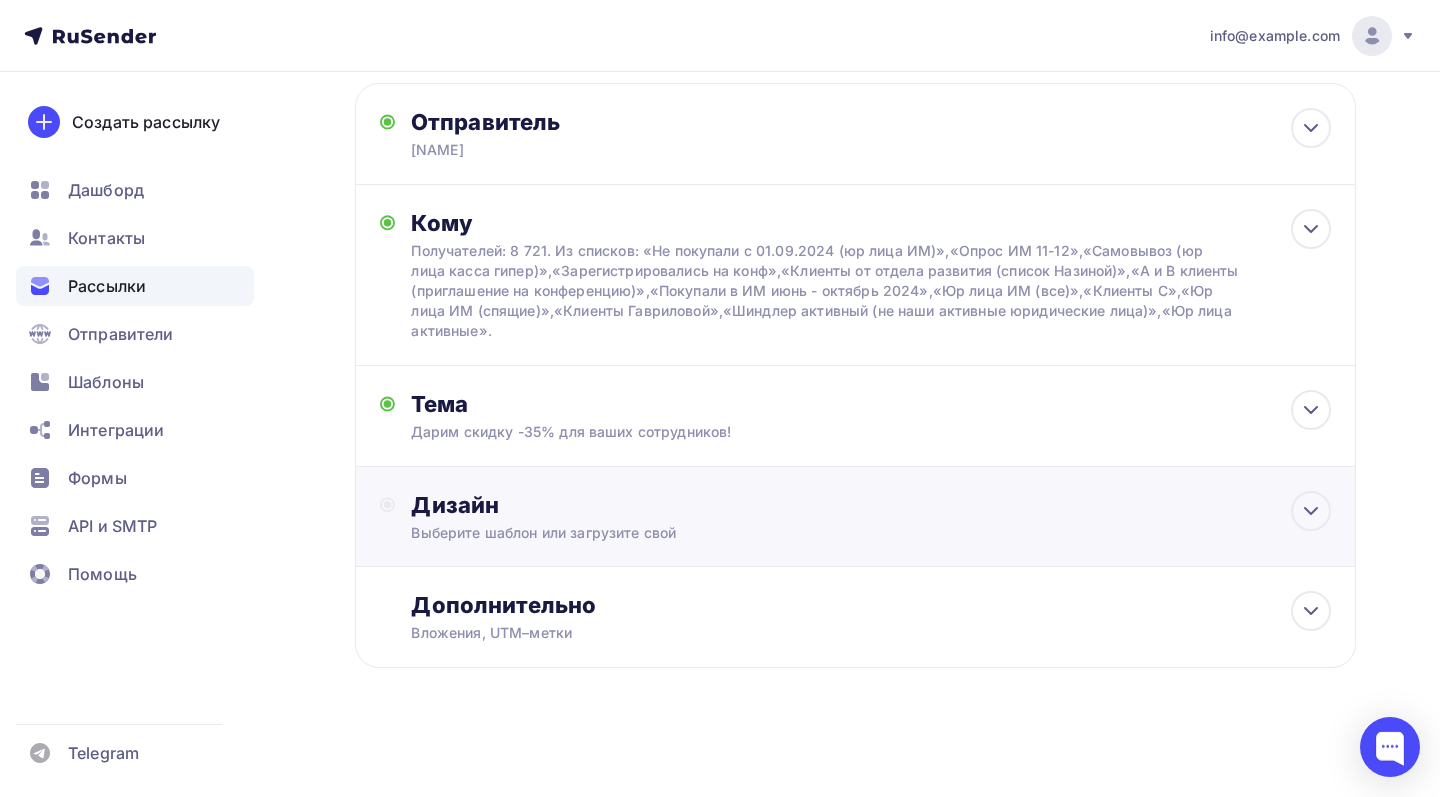 scroll, scrollTop: 104, scrollLeft: 0, axis: vertical 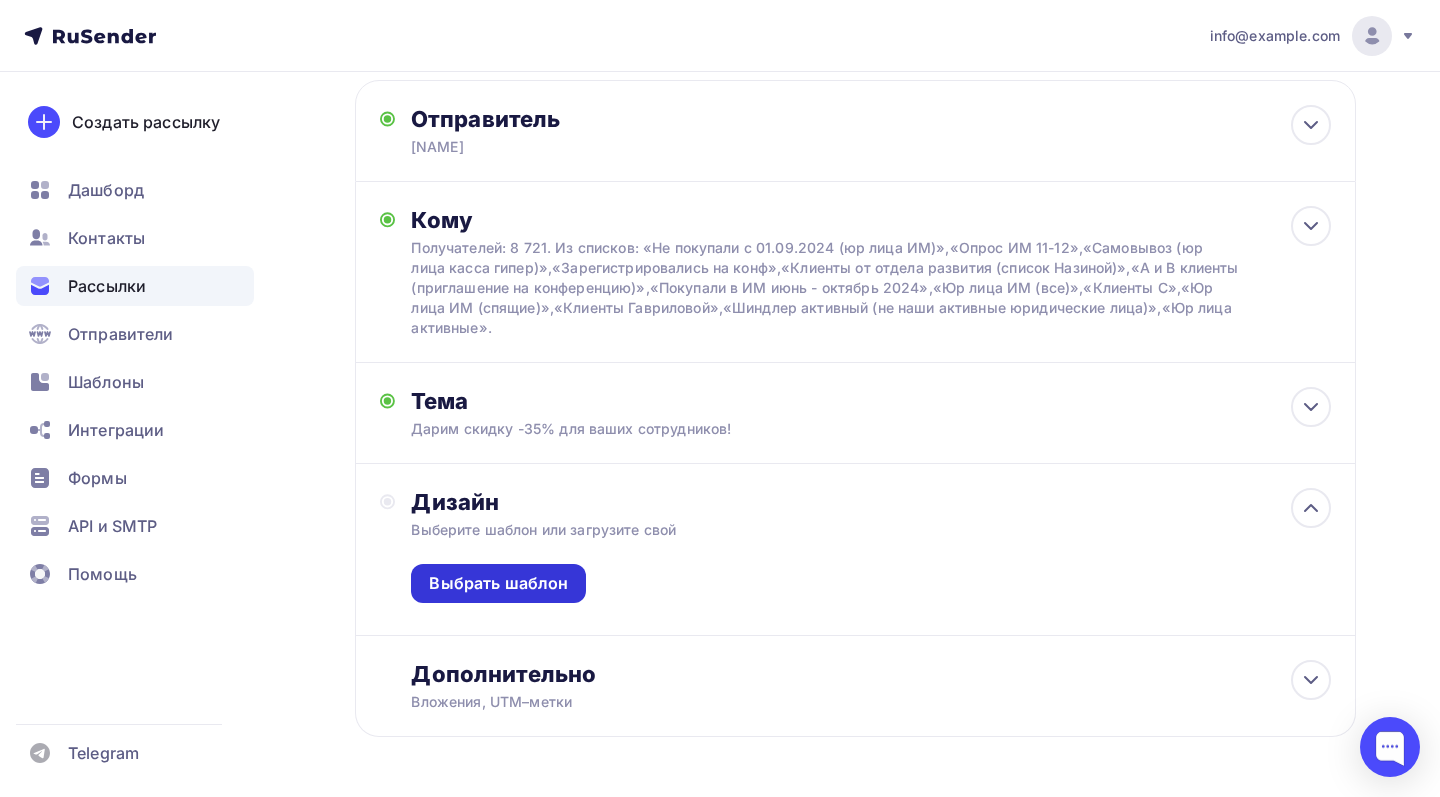 click on "Выбрать шаблон" at bounding box center (498, 583) 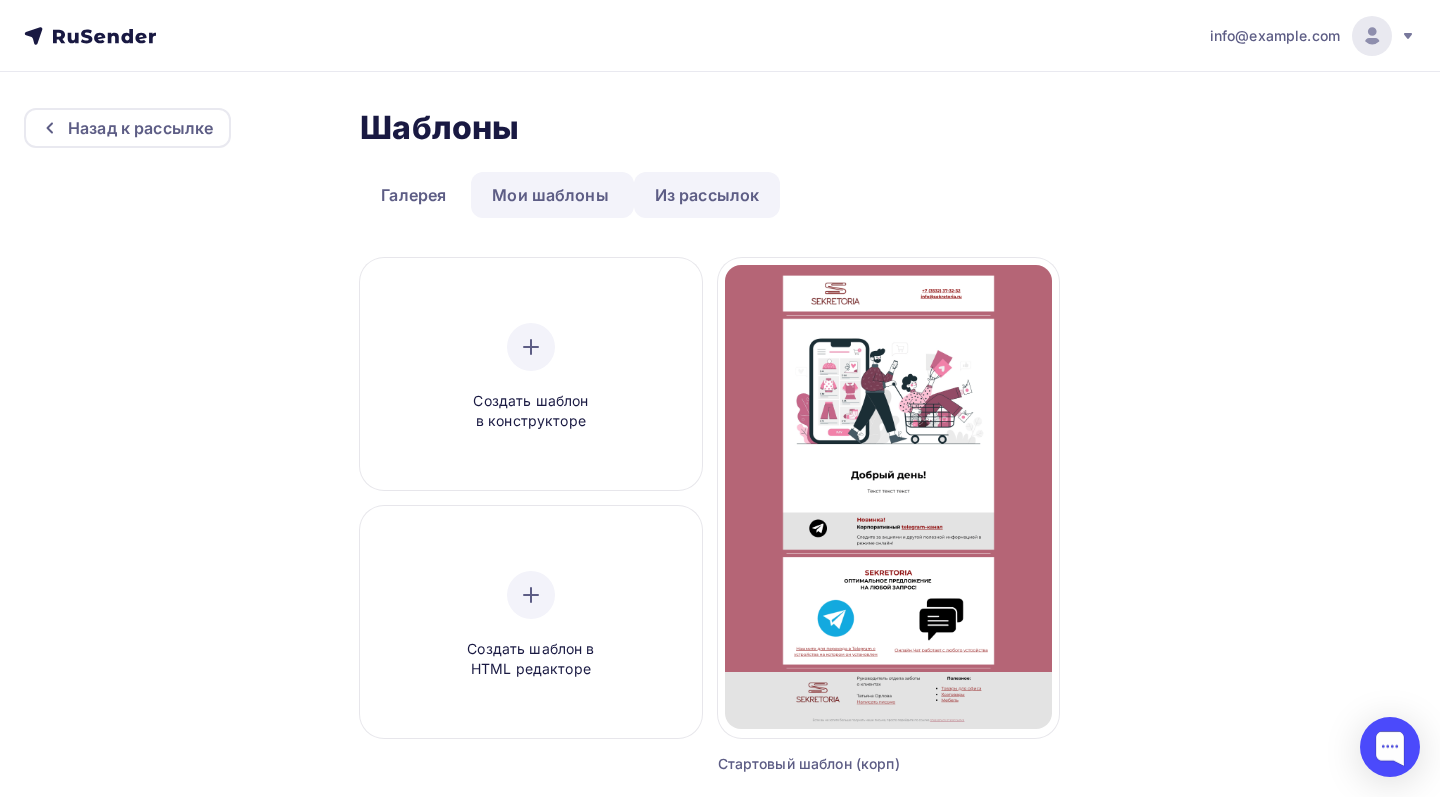 click on "Из рассылок" at bounding box center [707, 195] 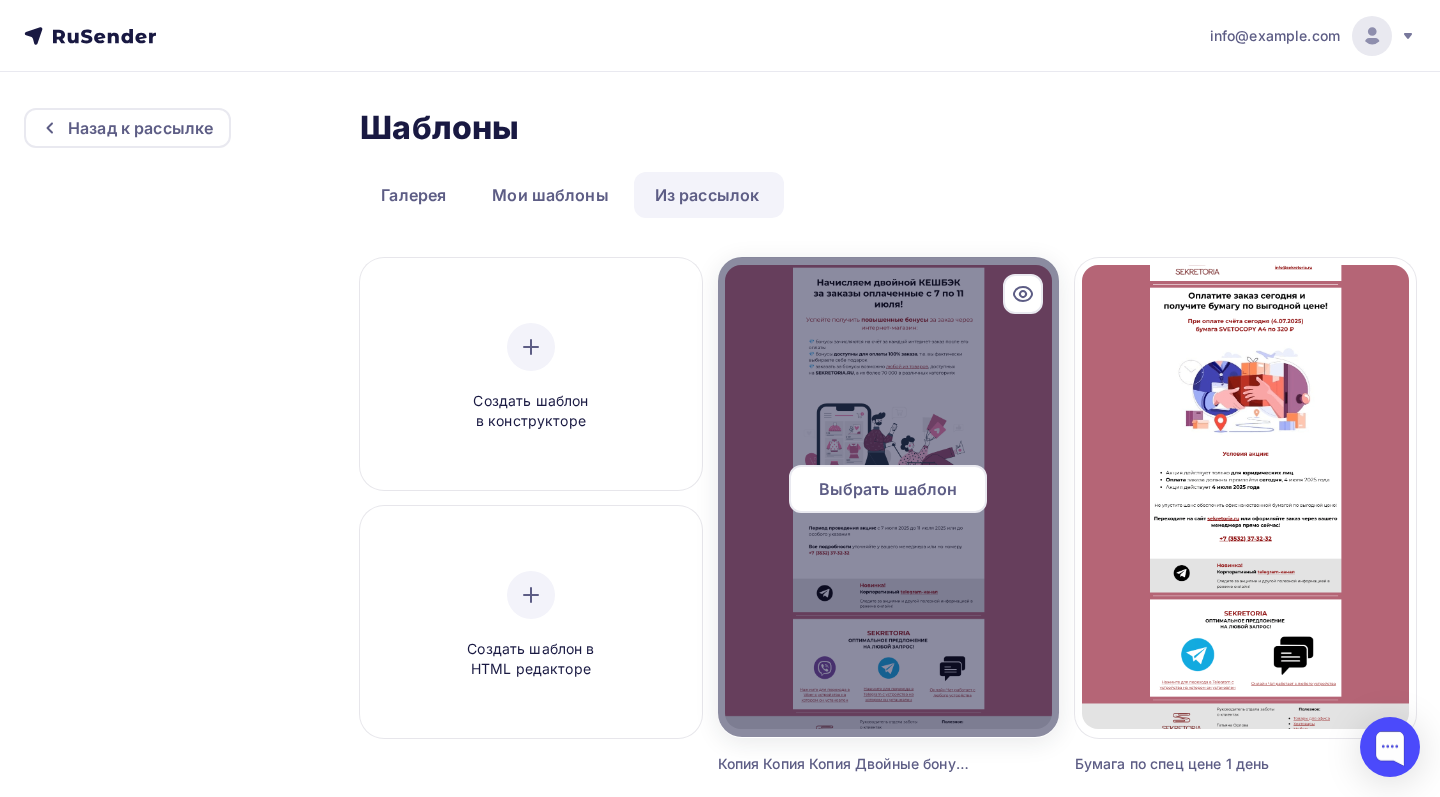 click on "Выбрать шаблон" at bounding box center [888, 489] 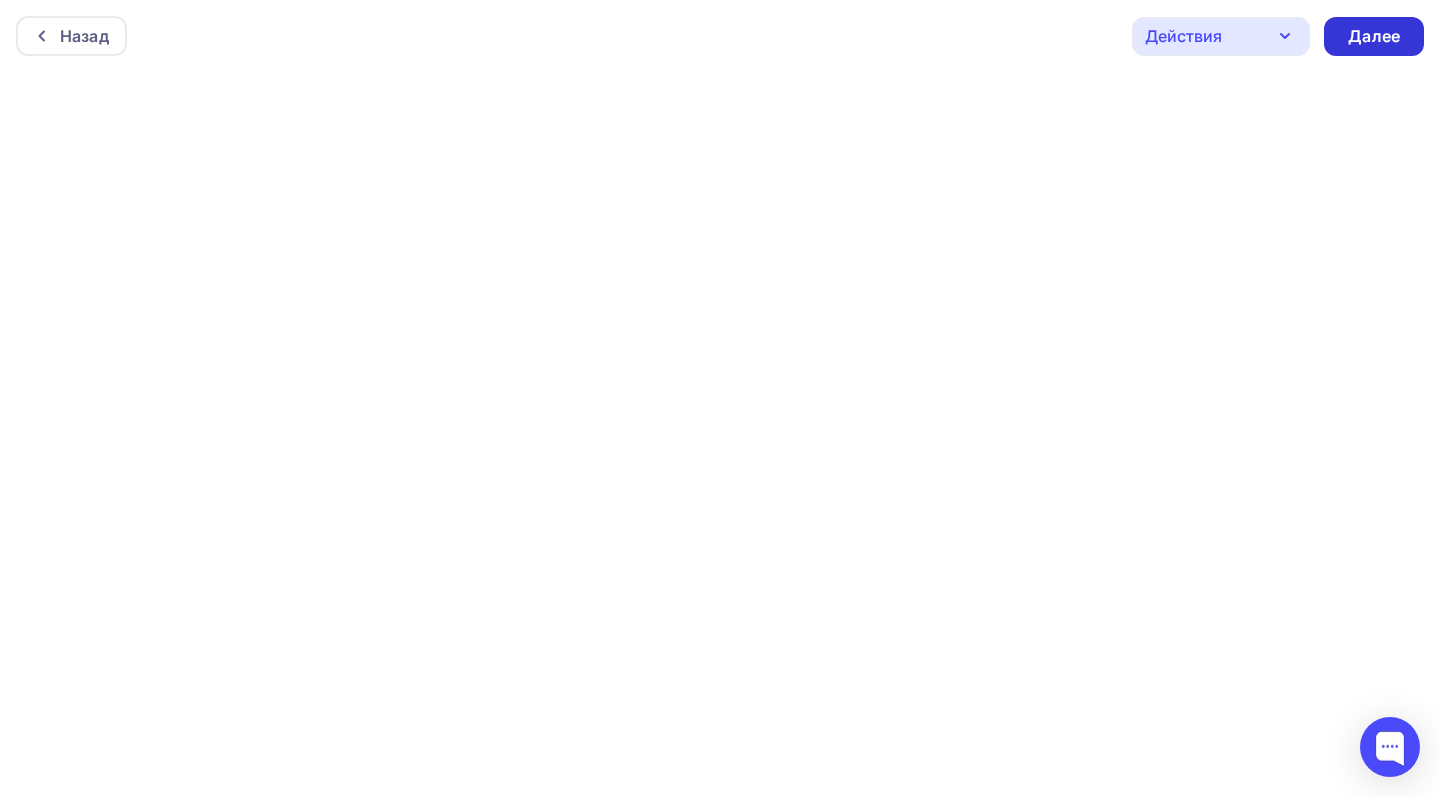 click on "Далее" at bounding box center (1374, 36) 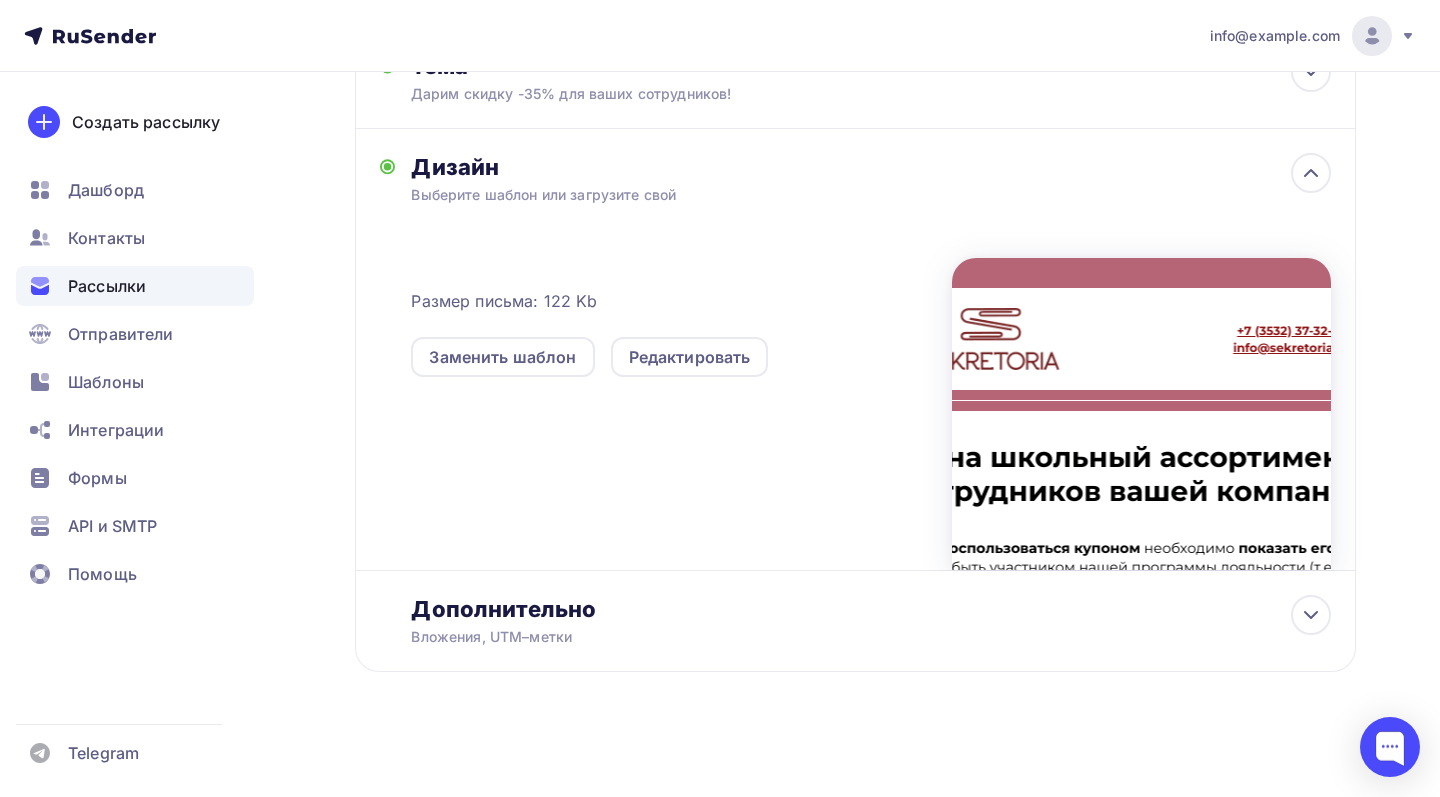 scroll, scrollTop: 440, scrollLeft: 0, axis: vertical 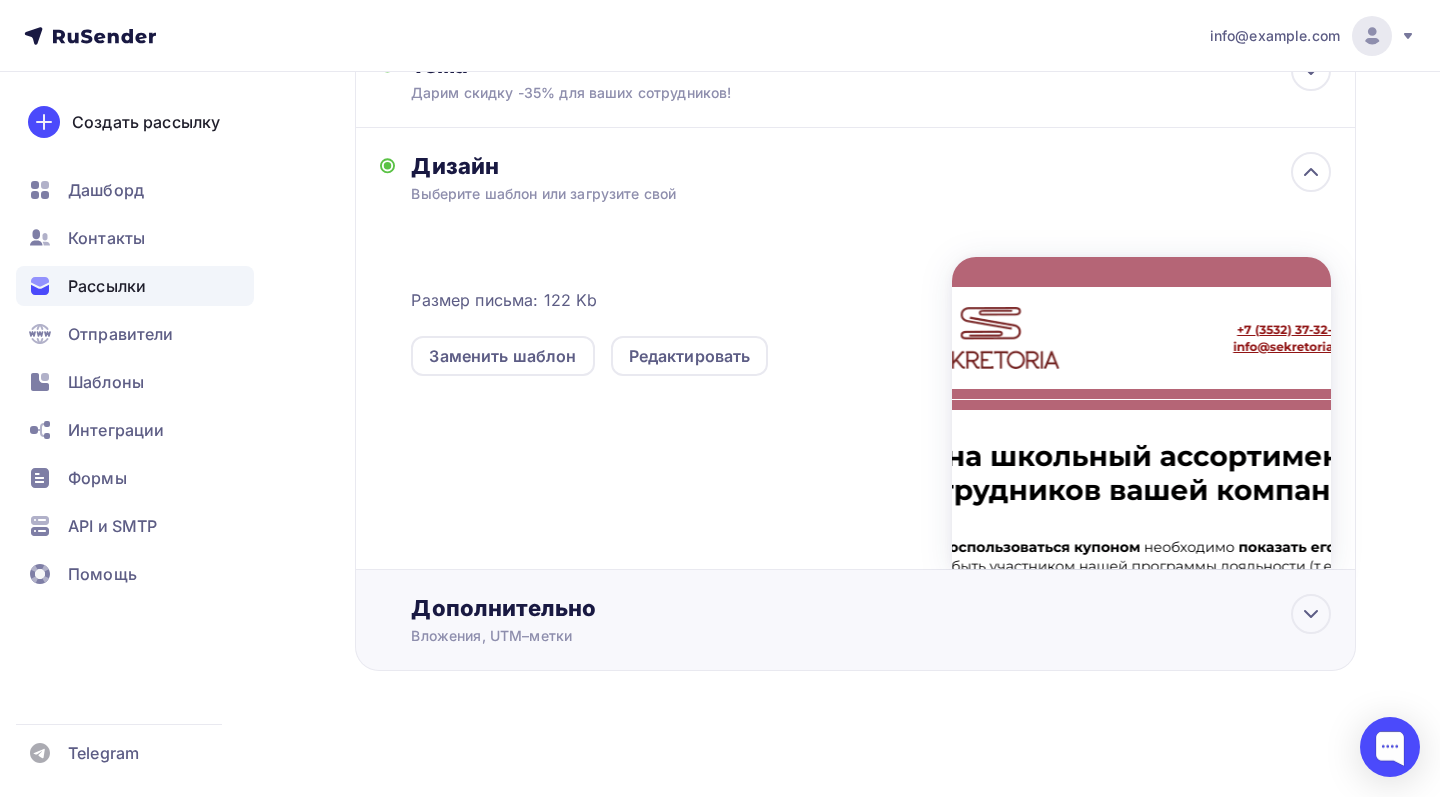 click on "Дополнительно" at bounding box center [871, 608] 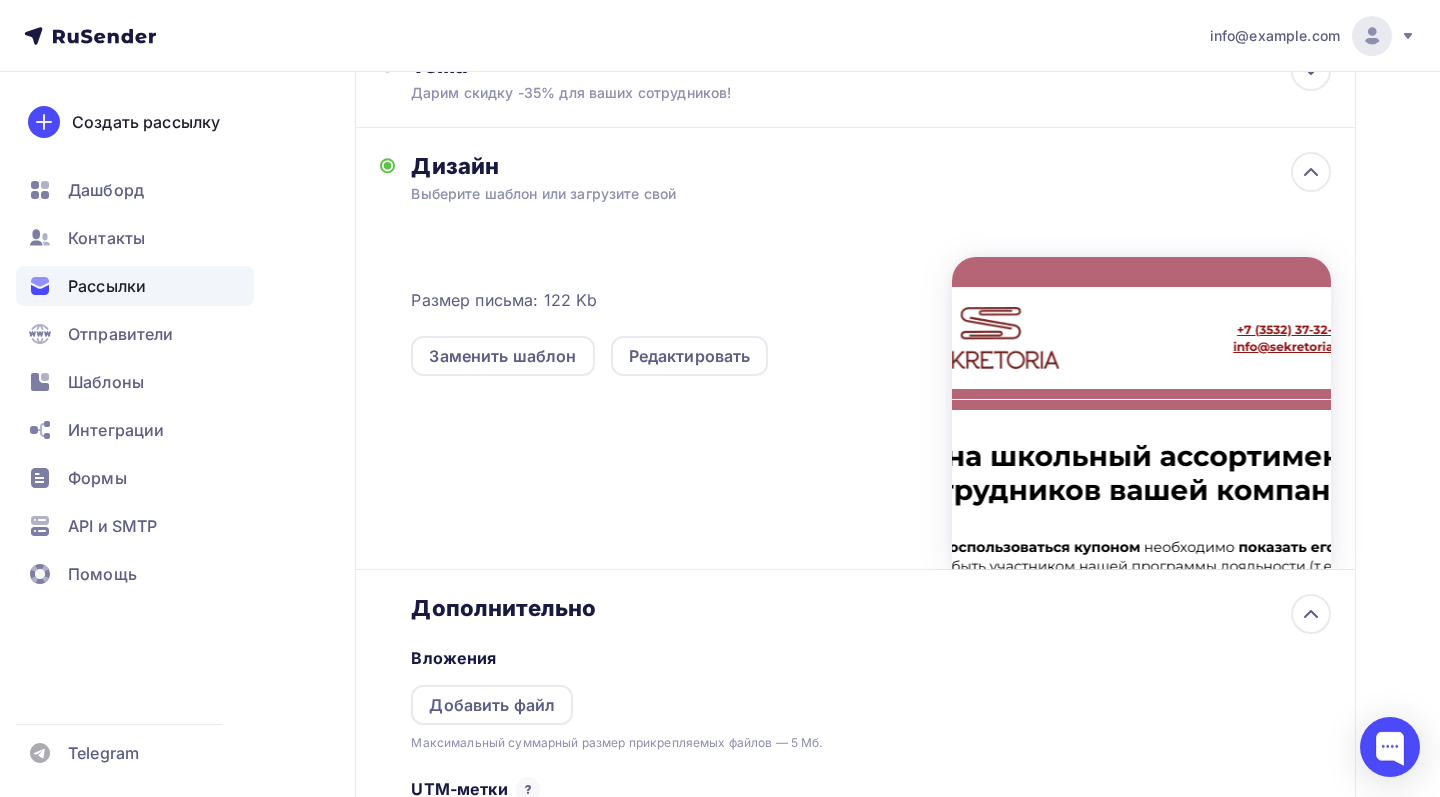 scroll, scrollTop: 0, scrollLeft: 0, axis: both 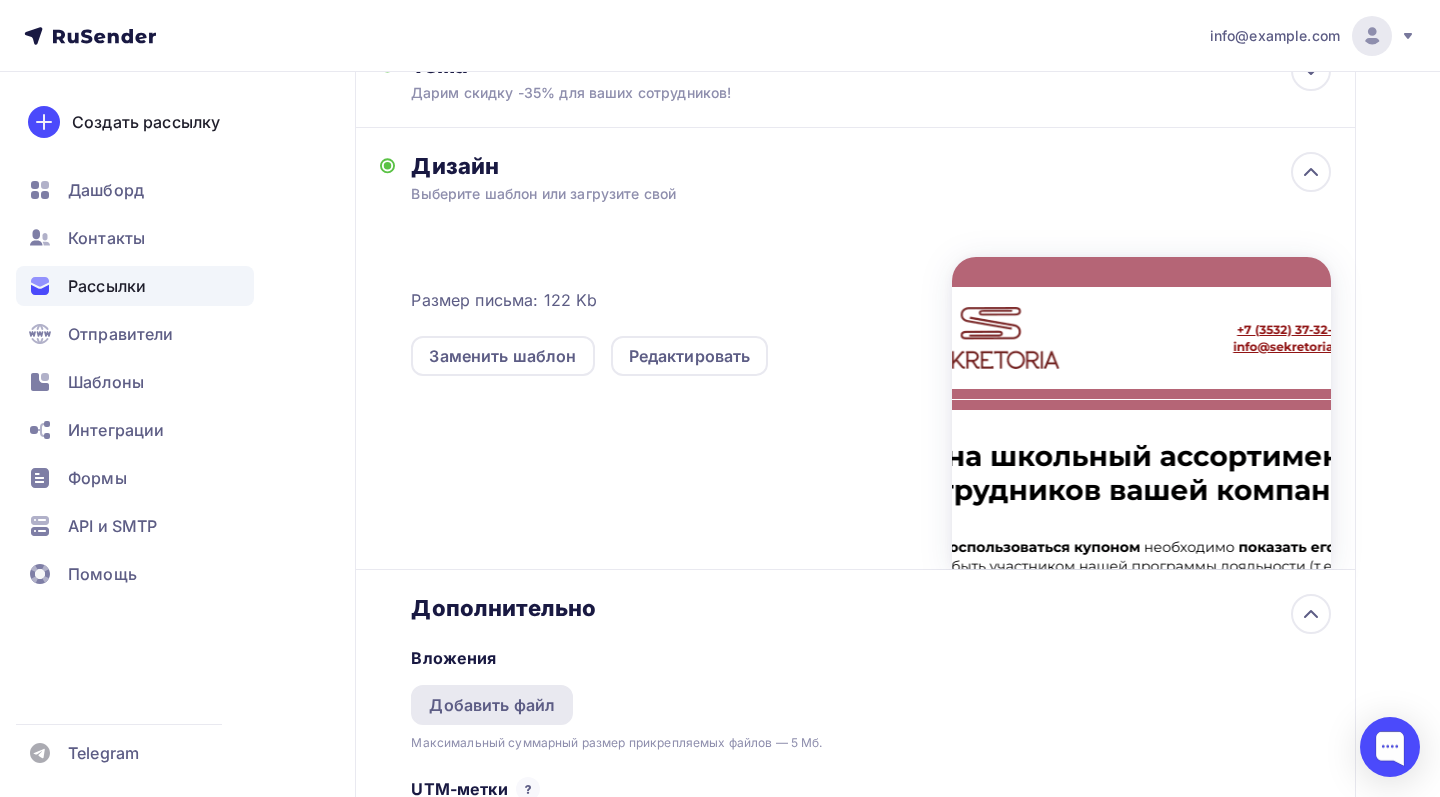 click on "Добавить файл" at bounding box center [492, 705] 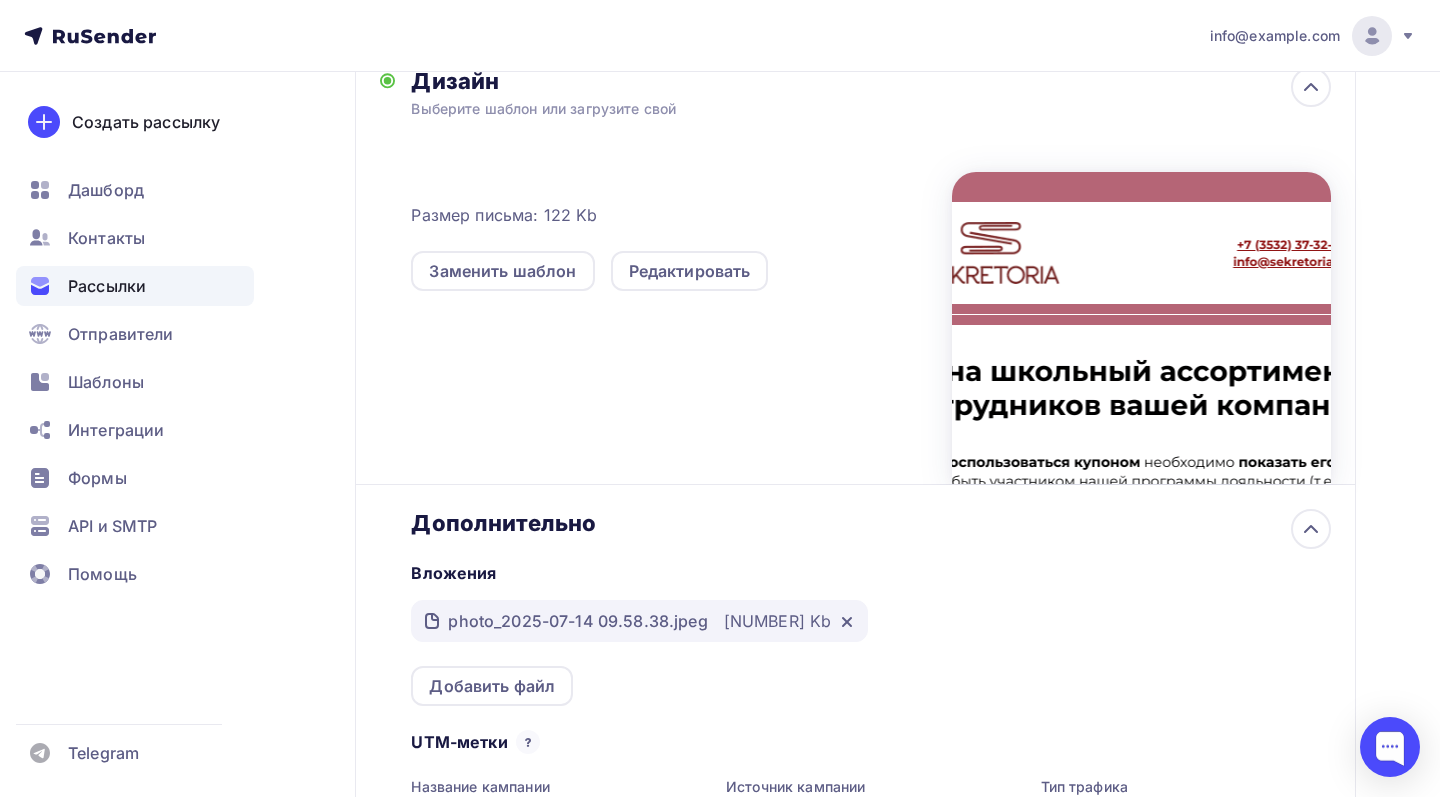 scroll, scrollTop: 535, scrollLeft: 0, axis: vertical 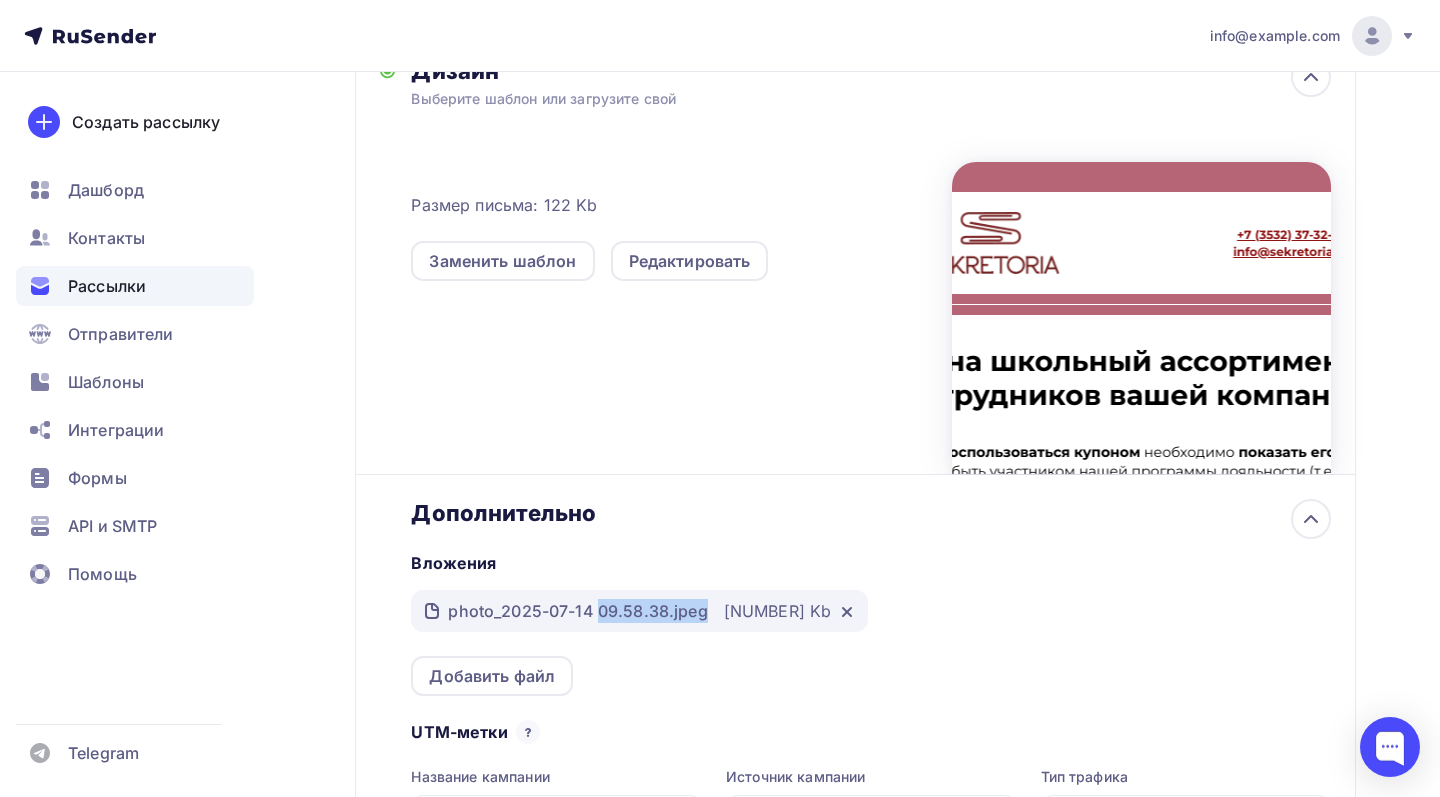 click on "photo_2025-07-14 09.58.38.jpeg" at bounding box center (577, 611) 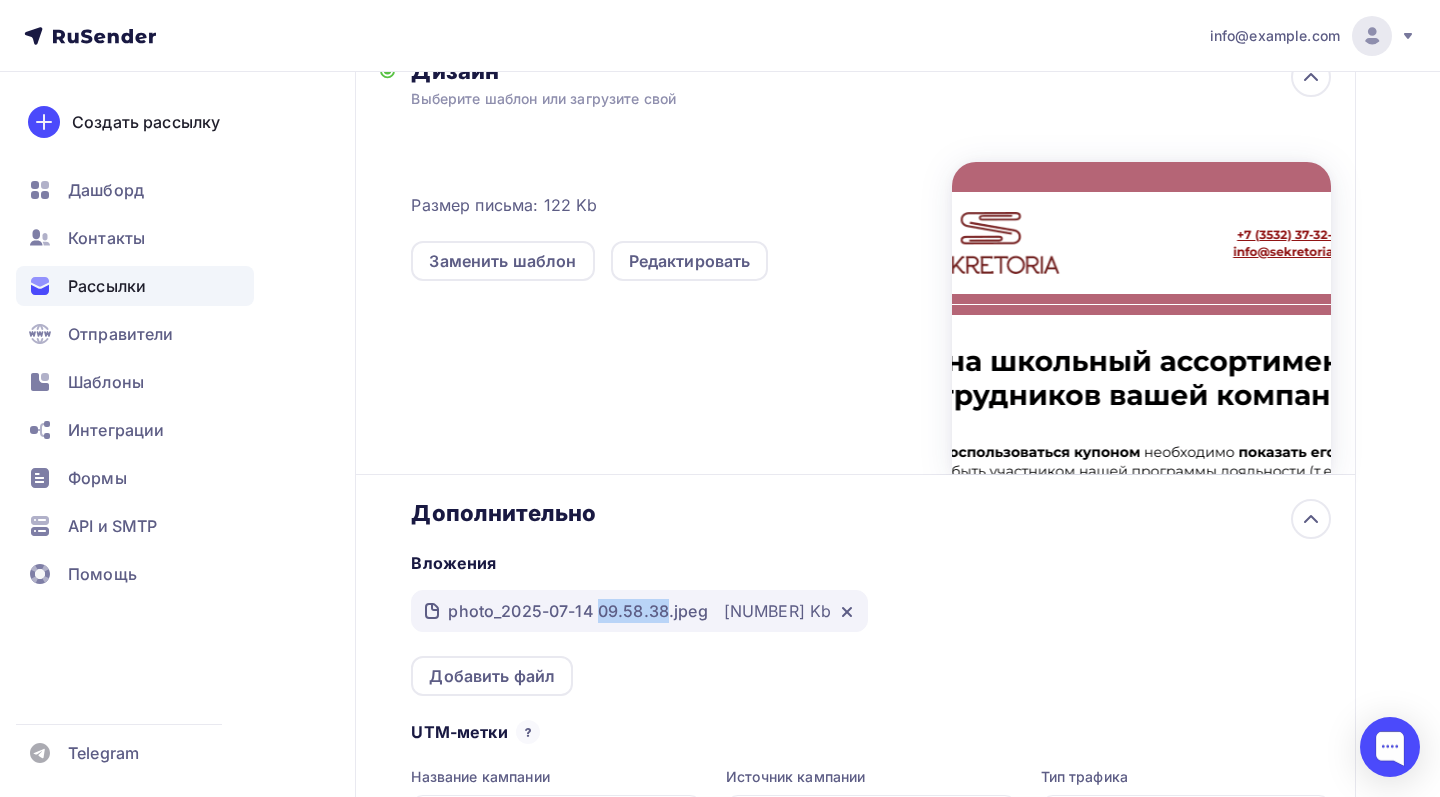 click on "photo_2025-07-14 09.58.38.jpeg" at bounding box center (577, 611) 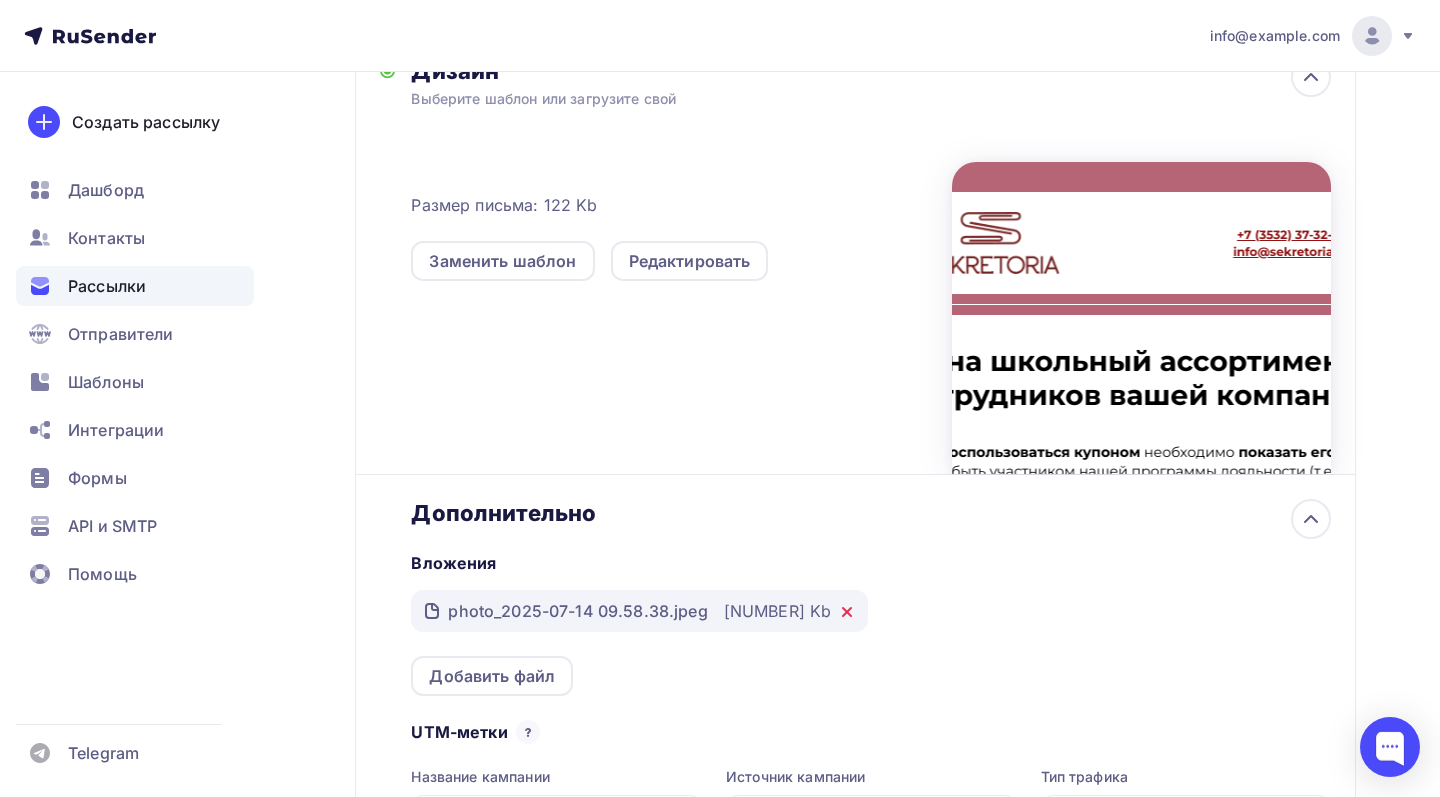 click 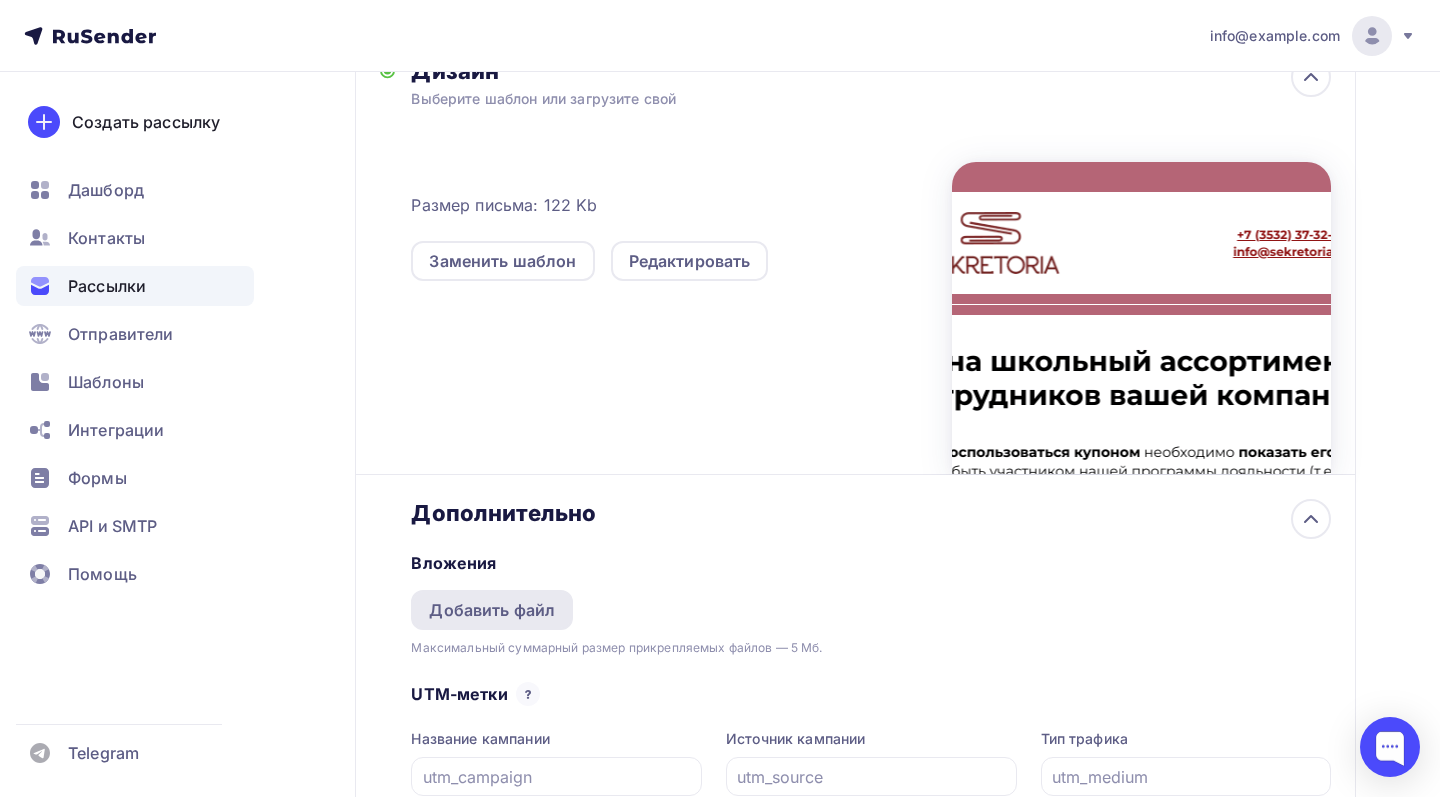 click on "Добавить файл" at bounding box center (492, 610) 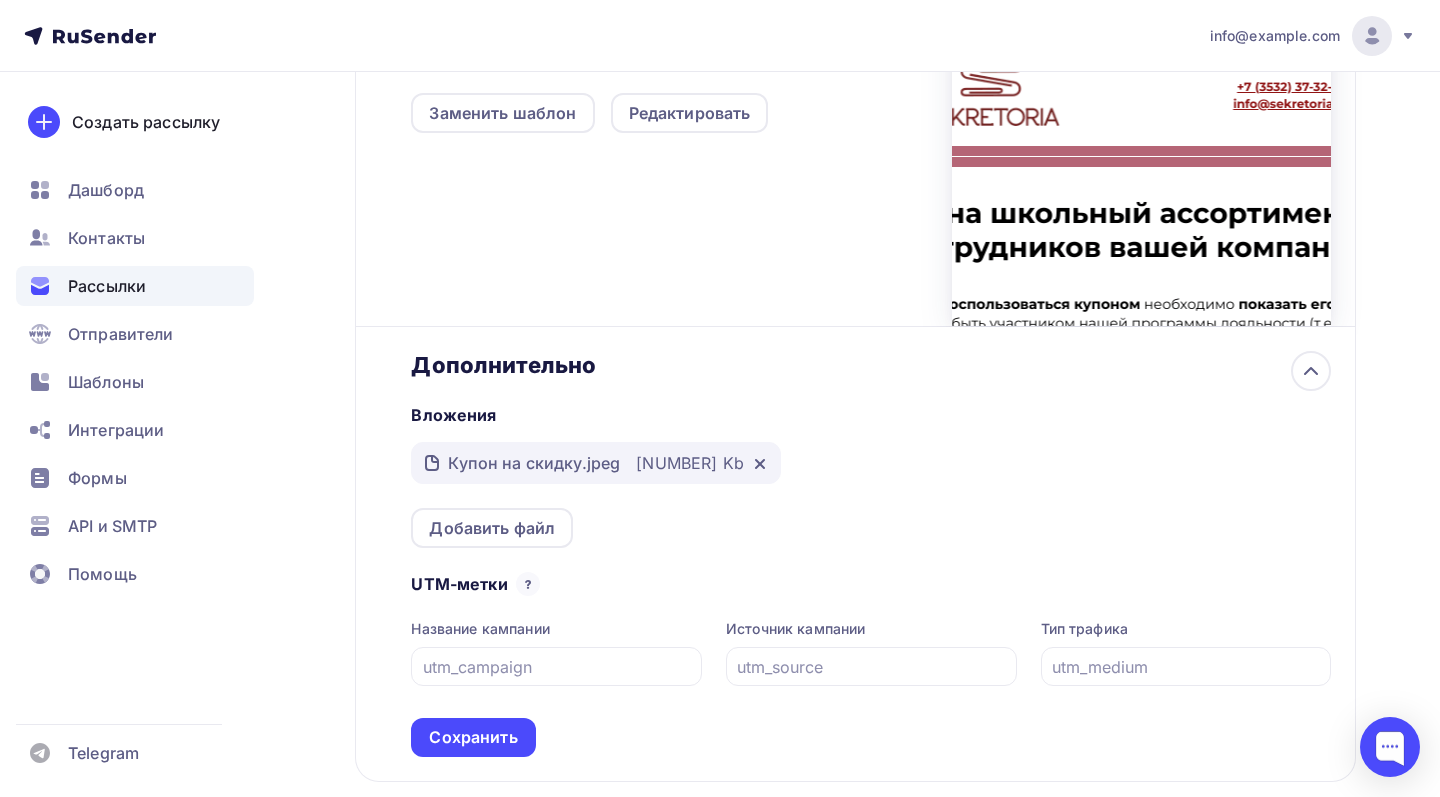 scroll, scrollTop: 802, scrollLeft: 0, axis: vertical 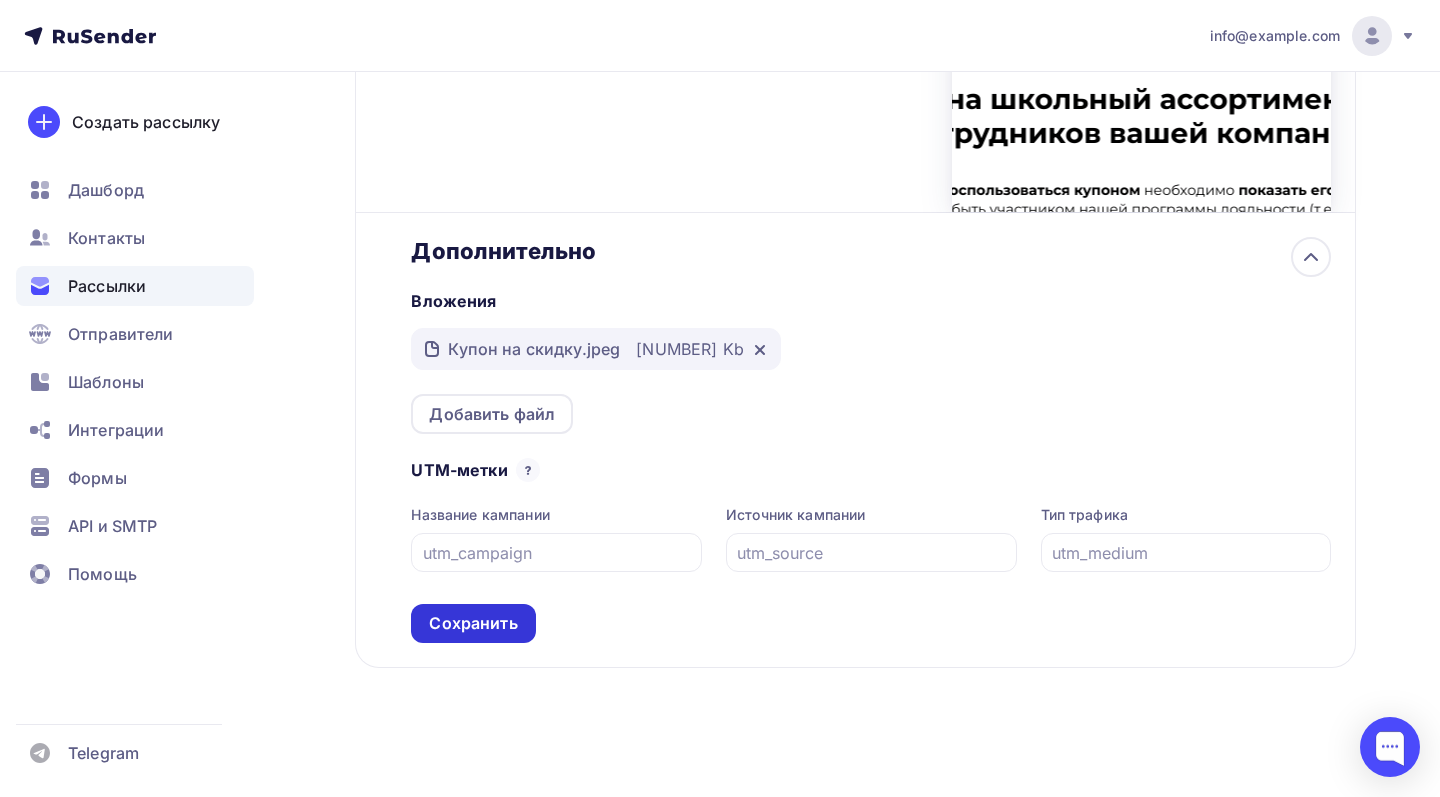 click on "Сохранить" at bounding box center (473, 623) 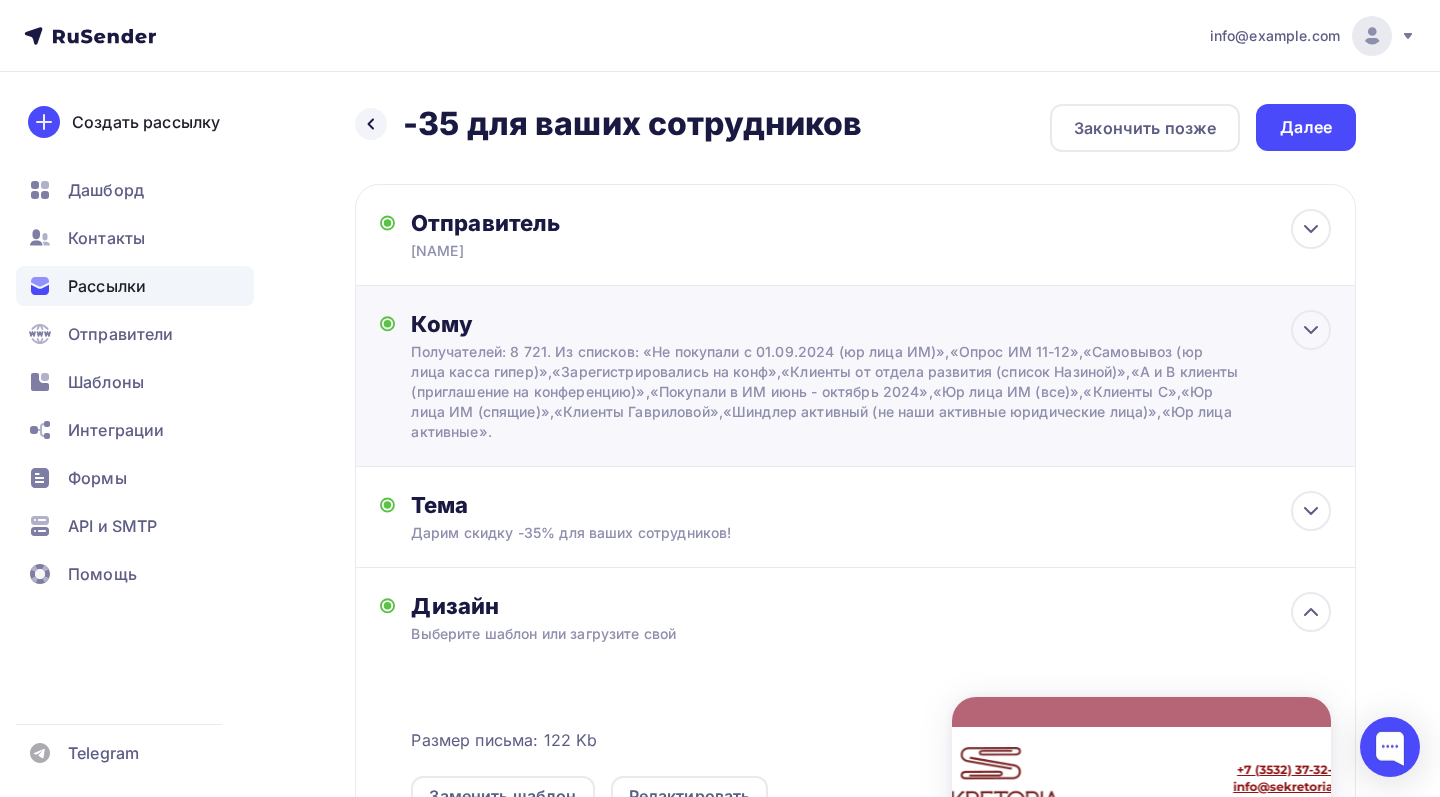 scroll, scrollTop: 0, scrollLeft: 0, axis: both 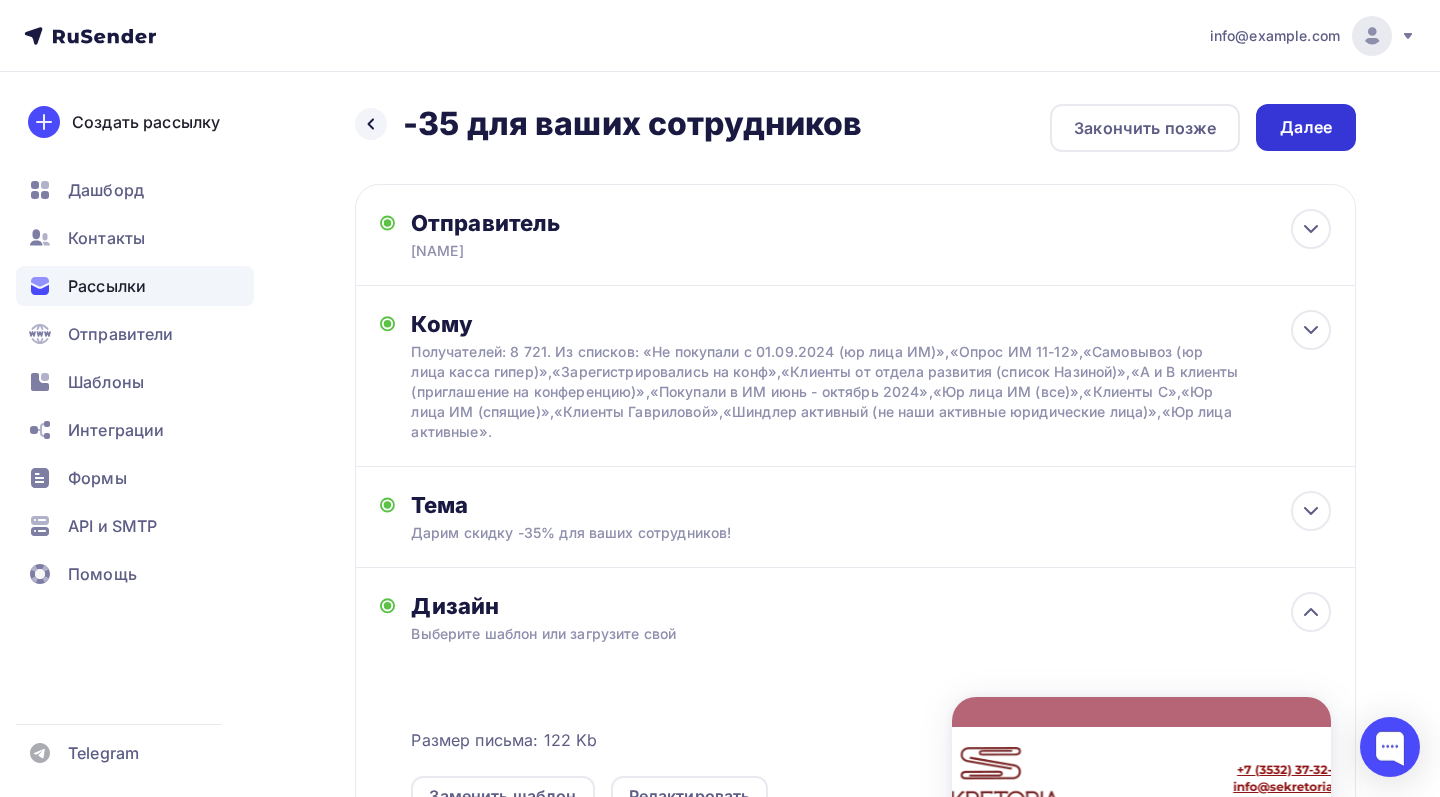 click on "Далее" at bounding box center [1306, 127] 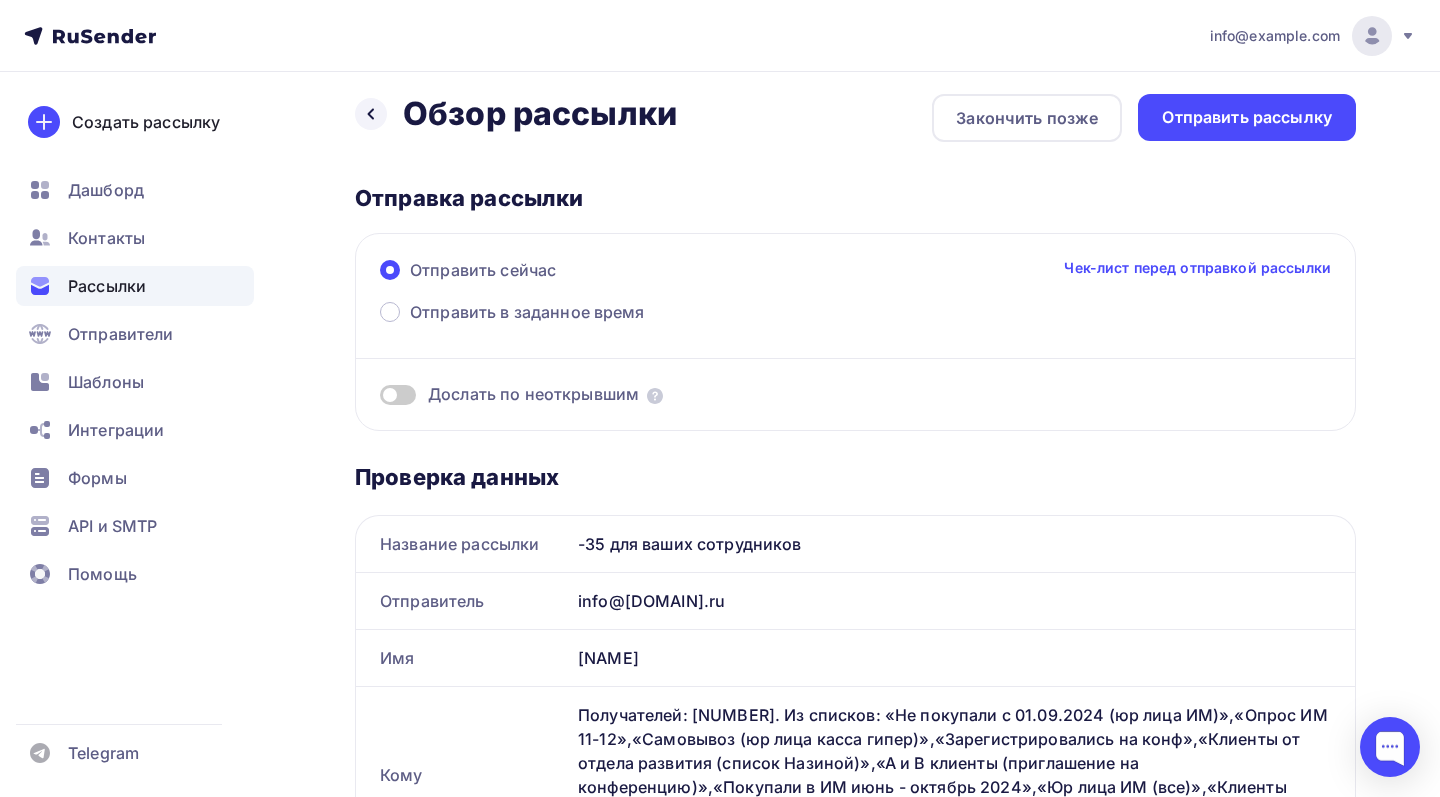 scroll, scrollTop: 79, scrollLeft: 0, axis: vertical 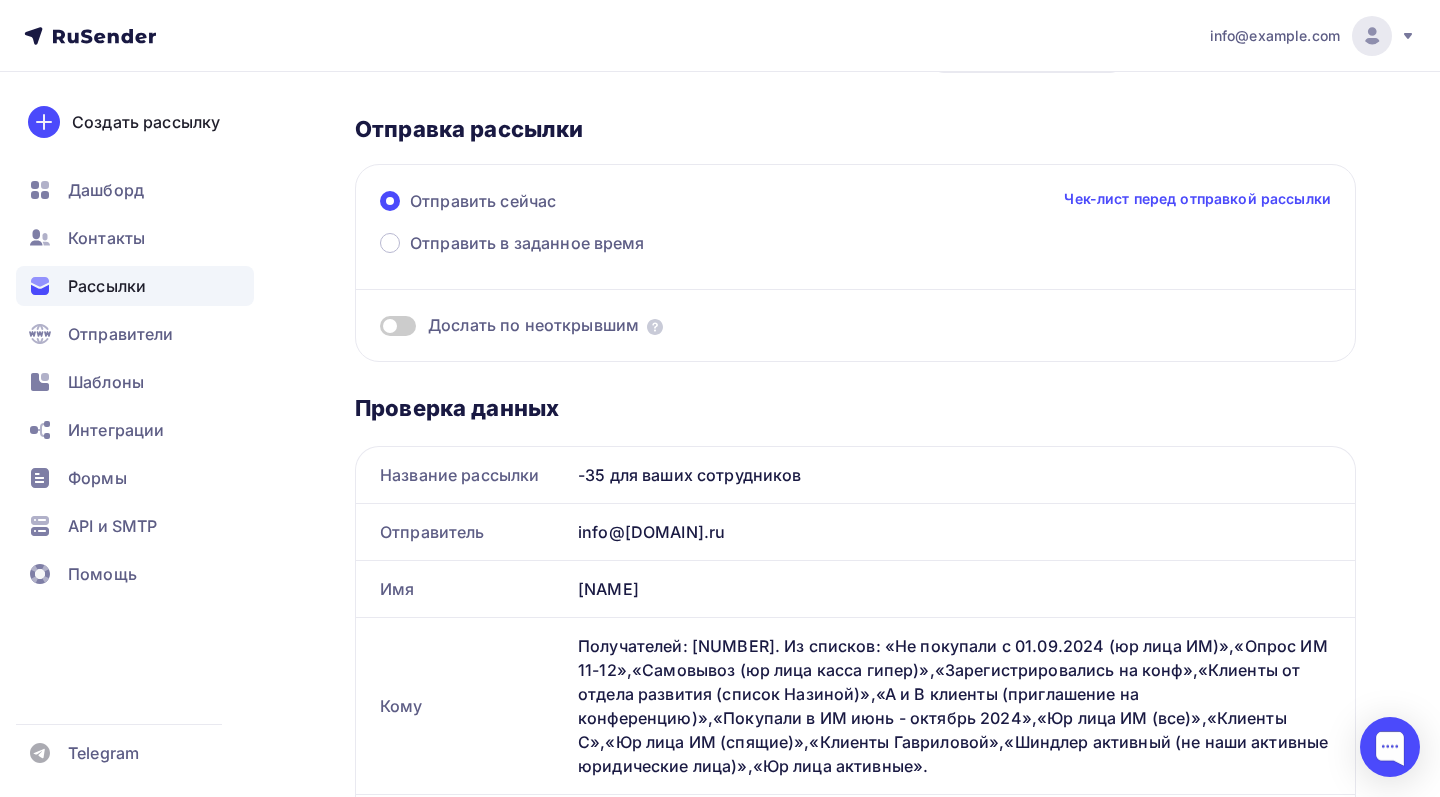 click at bounding box center [398, 326] 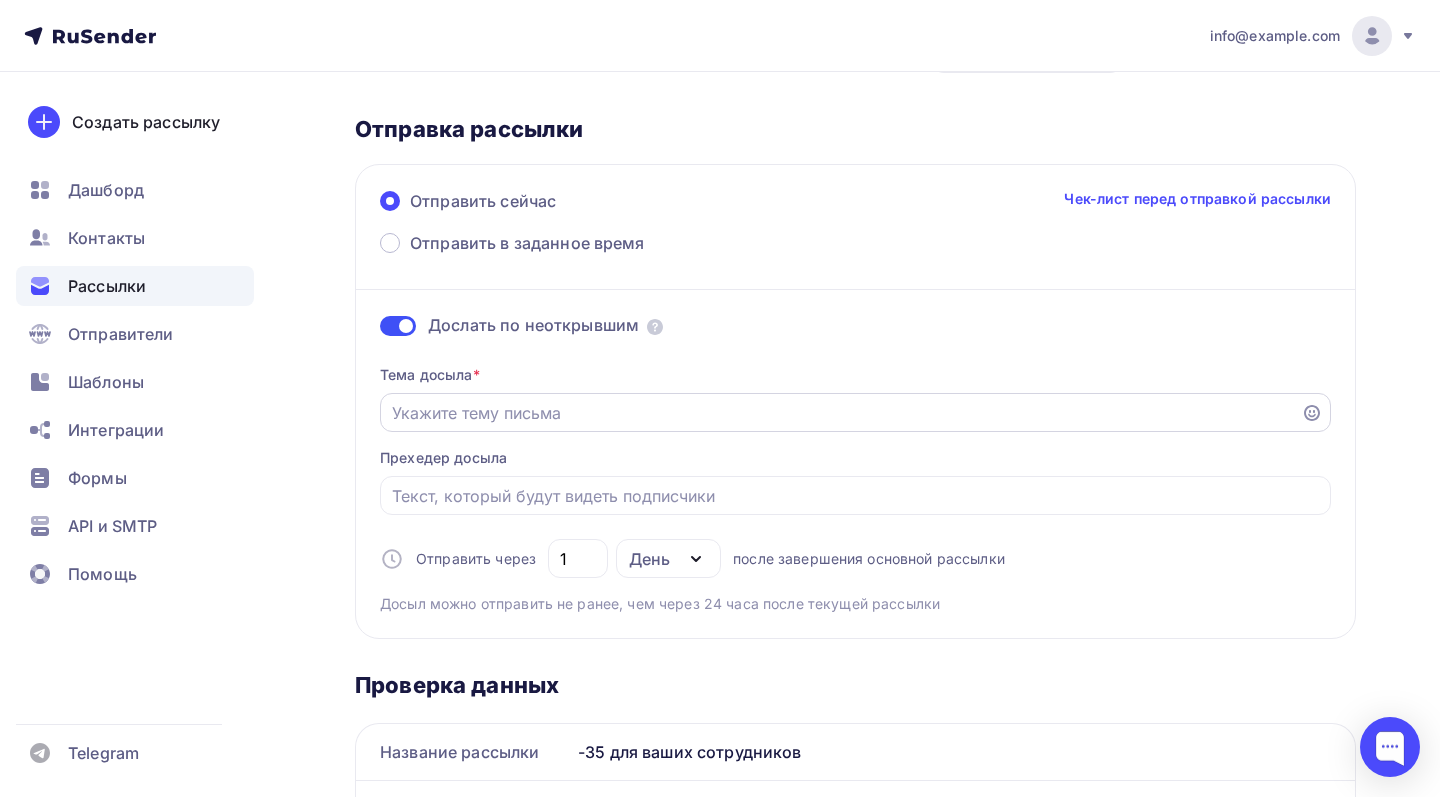 click on "Отправить в заданное время" at bounding box center [841, 413] 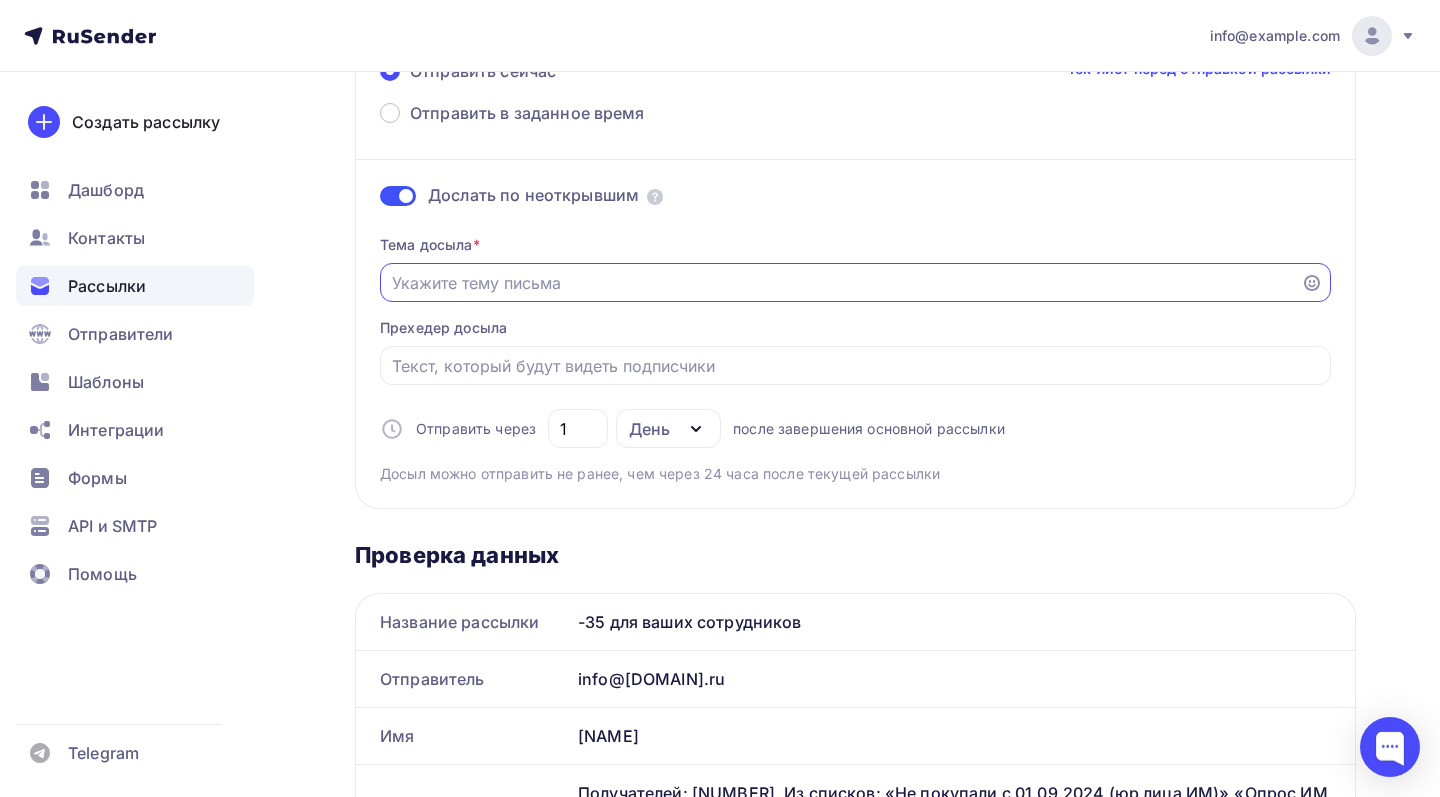scroll, scrollTop: 207, scrollLeft: 0, axis: vertical 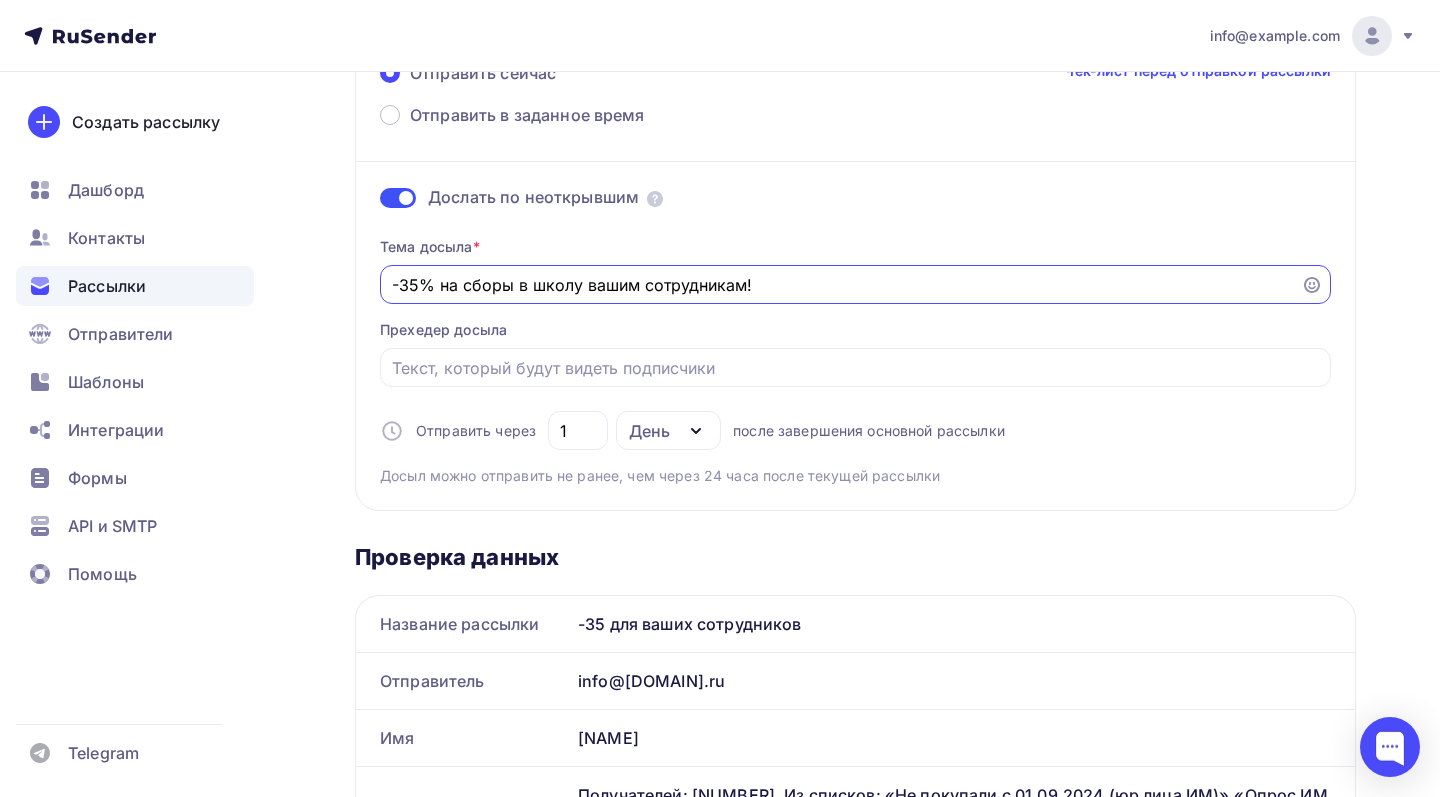 type on "-35% на сборы в школу вашим сотрудникам!" 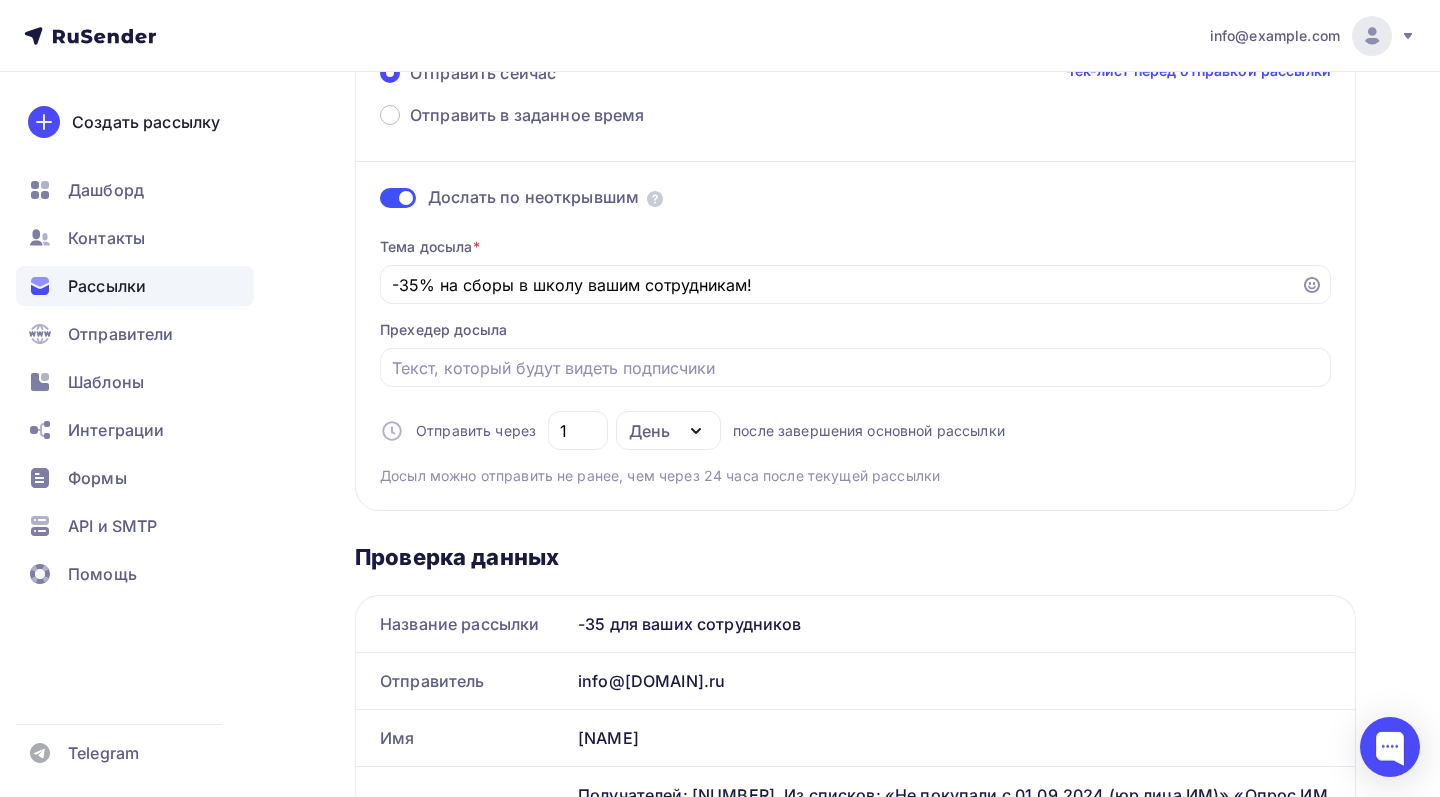 click on "Тема досыла  *     -35% на сборы в школу вашим сотрудникам!           Прехедер досыла                 Отправить через     1
День
День           Часы             после завершения основной рассылки   Досыл можно отправить не ранее, чем через 24 часа после текущей
рассылки" at bounding box center [855, 353] 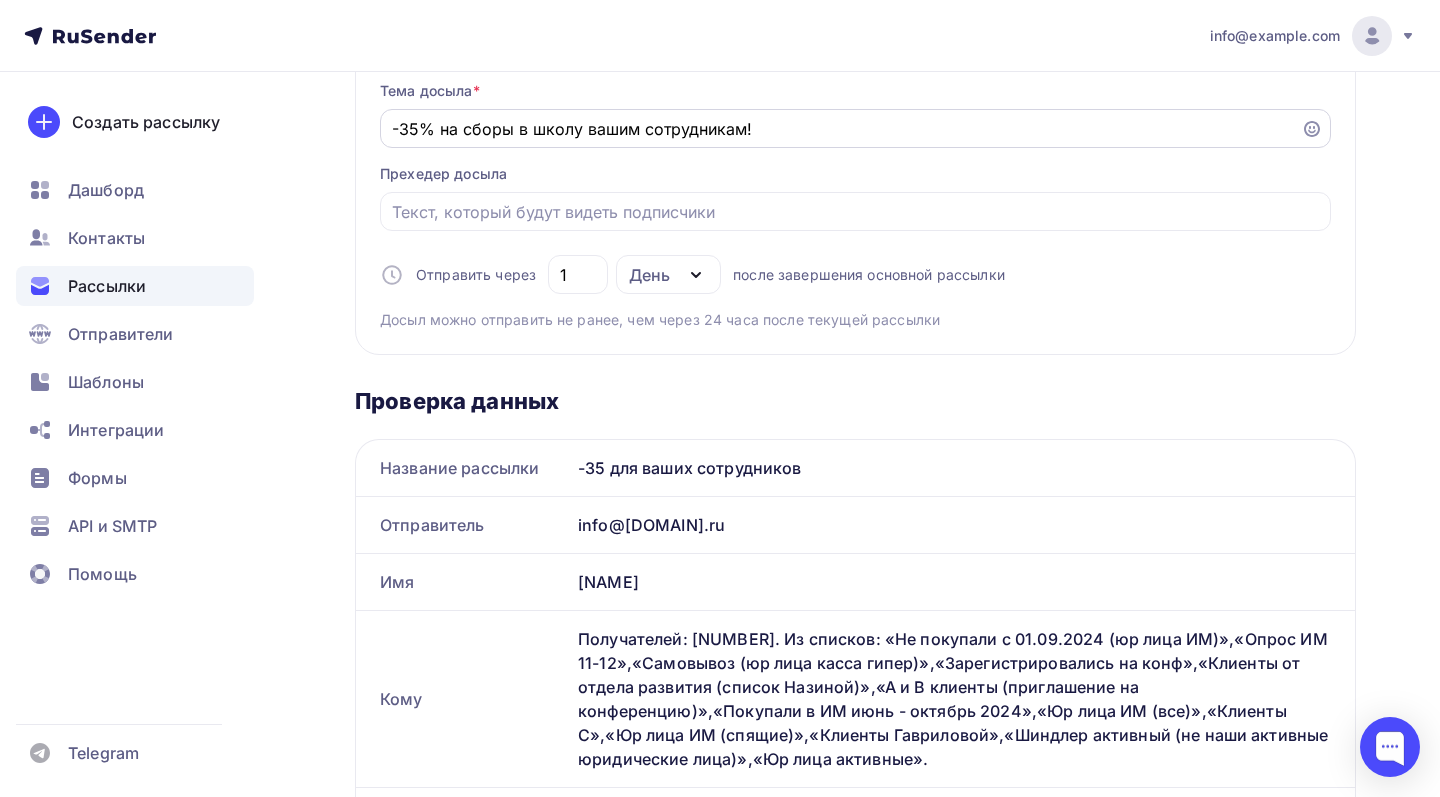 scroll, scrollTop: 365, scrollLeft: 0, axis: vertical 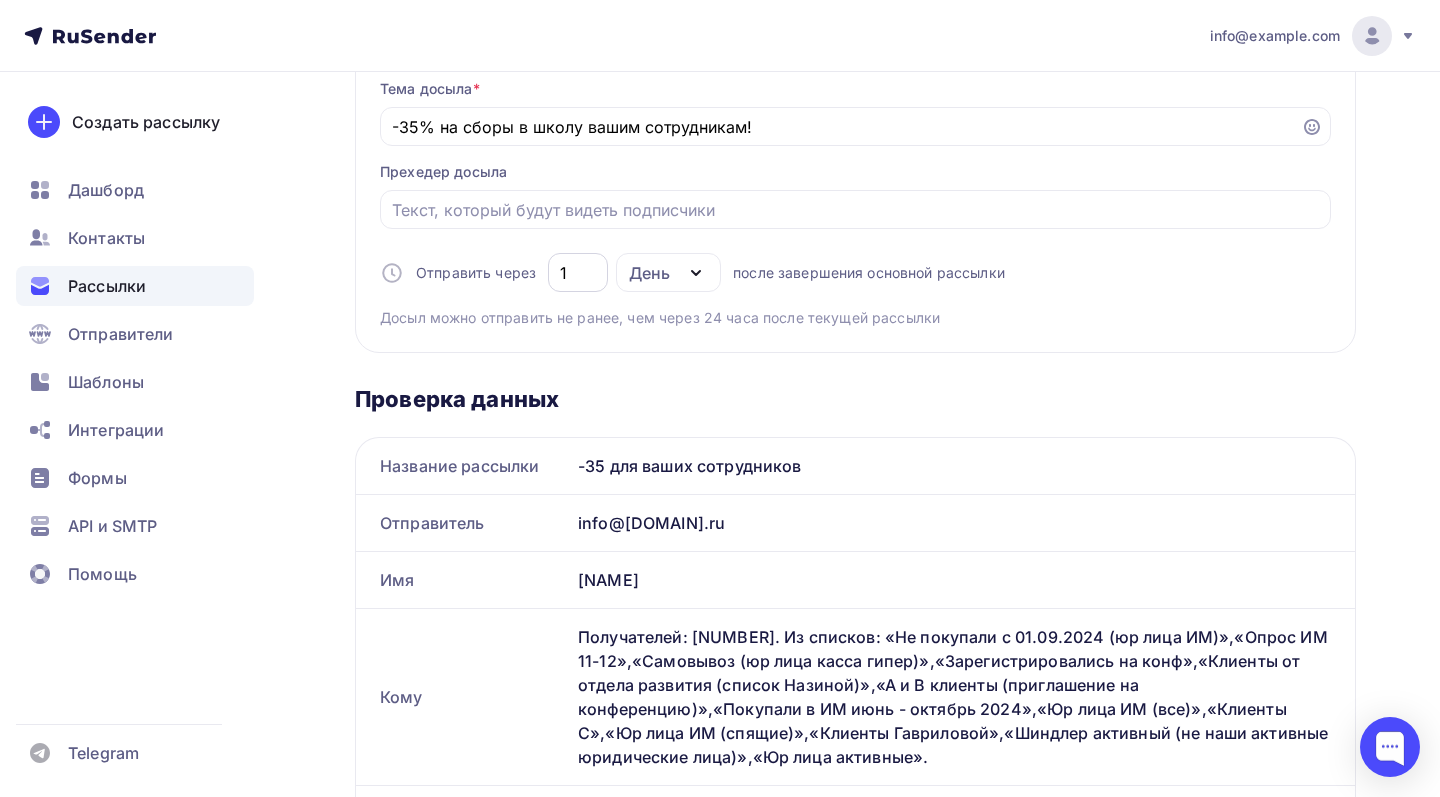 click on "1" at bounding box center [578, 273] 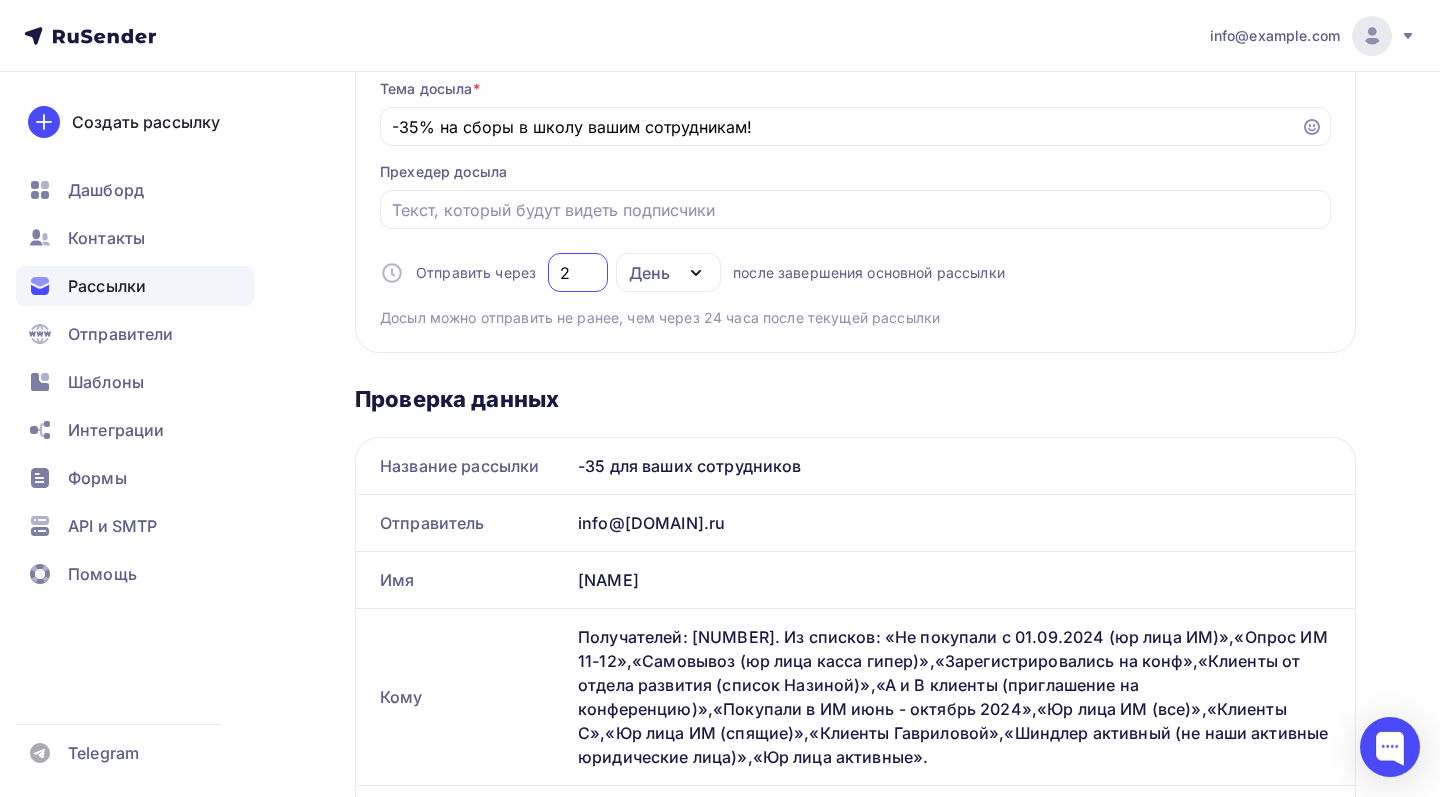 type on "2" 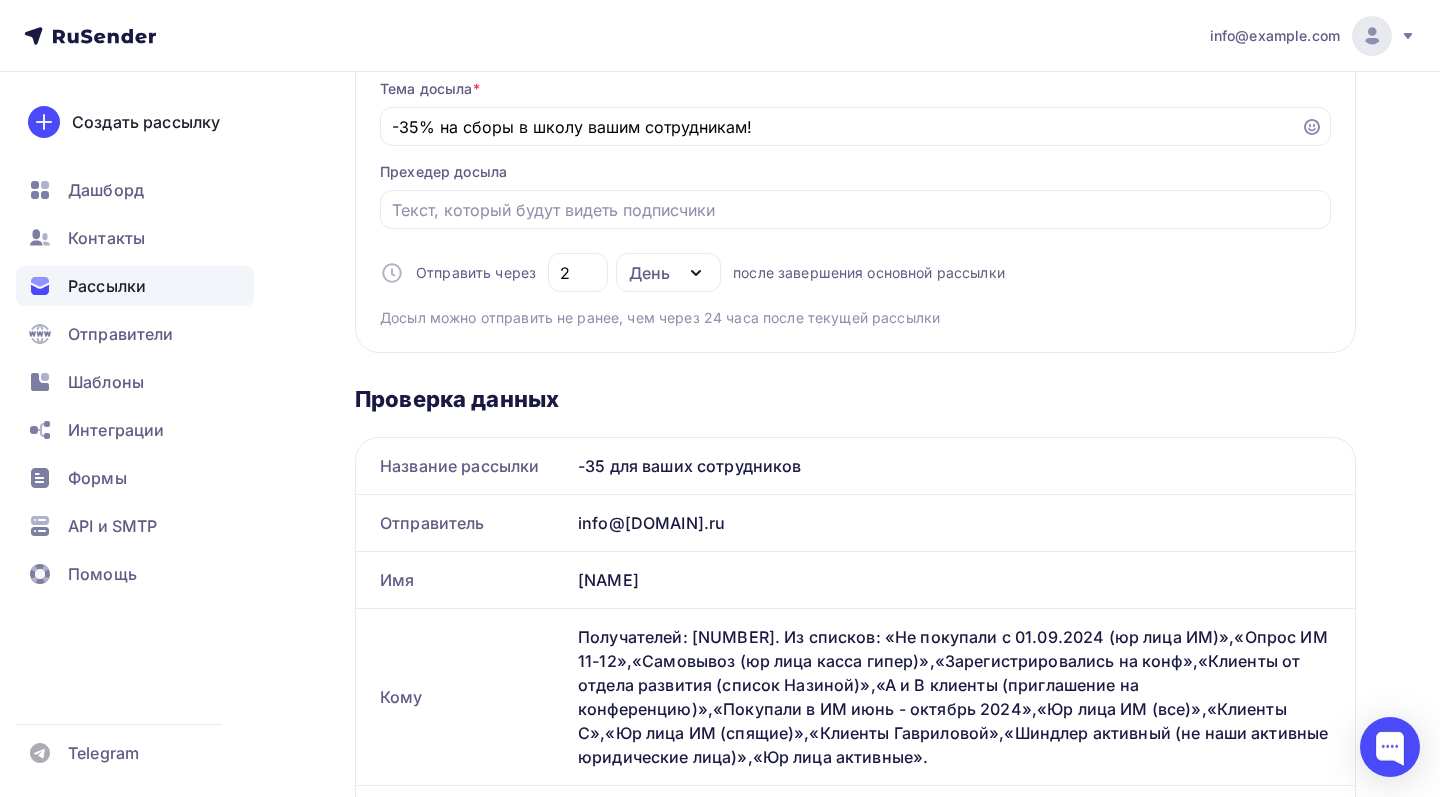 click on "Тема досыла  *     -35% на сборы в школу вашим сотрудникам!           Прехедер досыла                 Отправить через     2
День
День           Часы             после завершения основной рассылки   Досыл можно отправить не ранее, чем через 24 часа после текущей
рассылки" at bounding box center [855, 195] 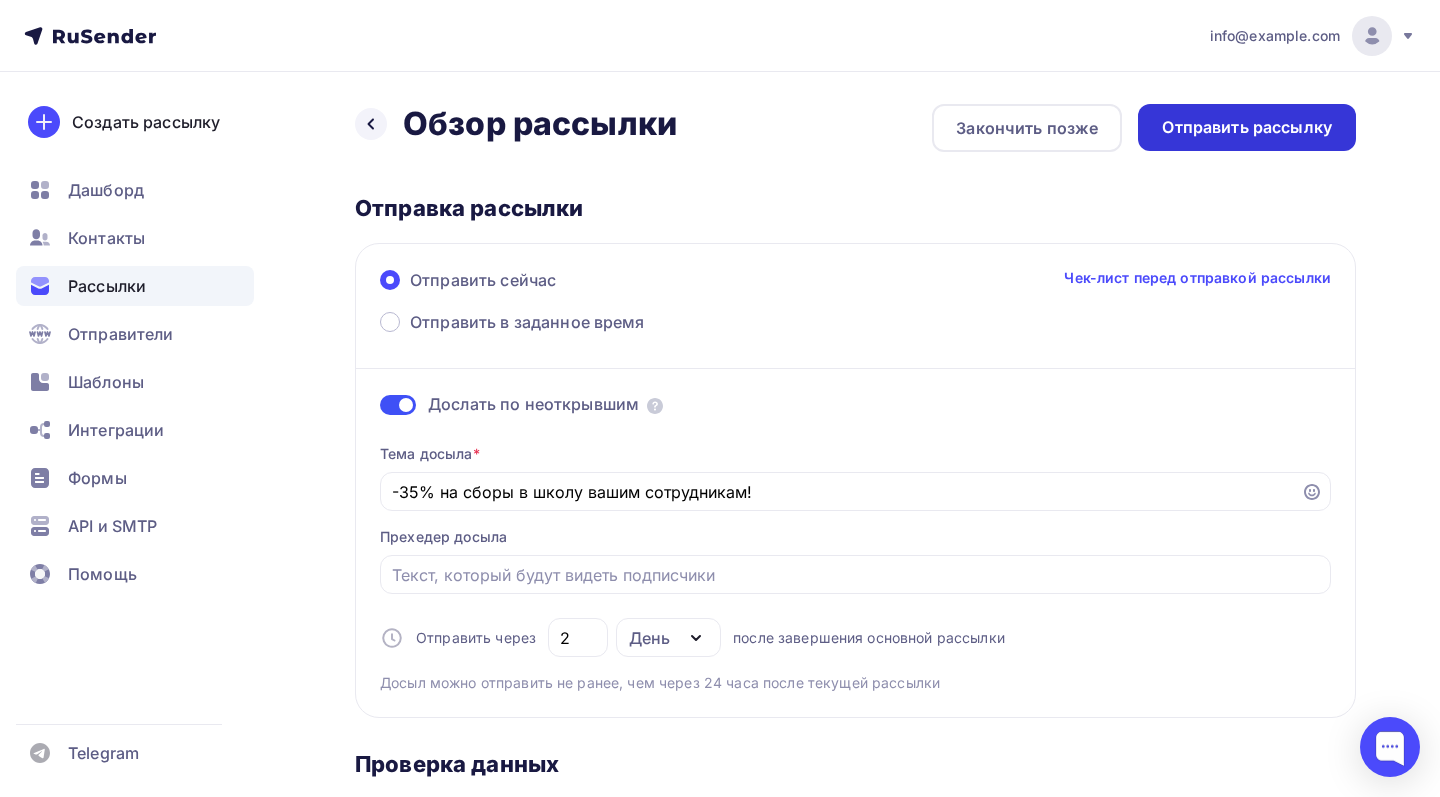 scroll, scrollTop: 0, scrollLeft: 0, axis: both 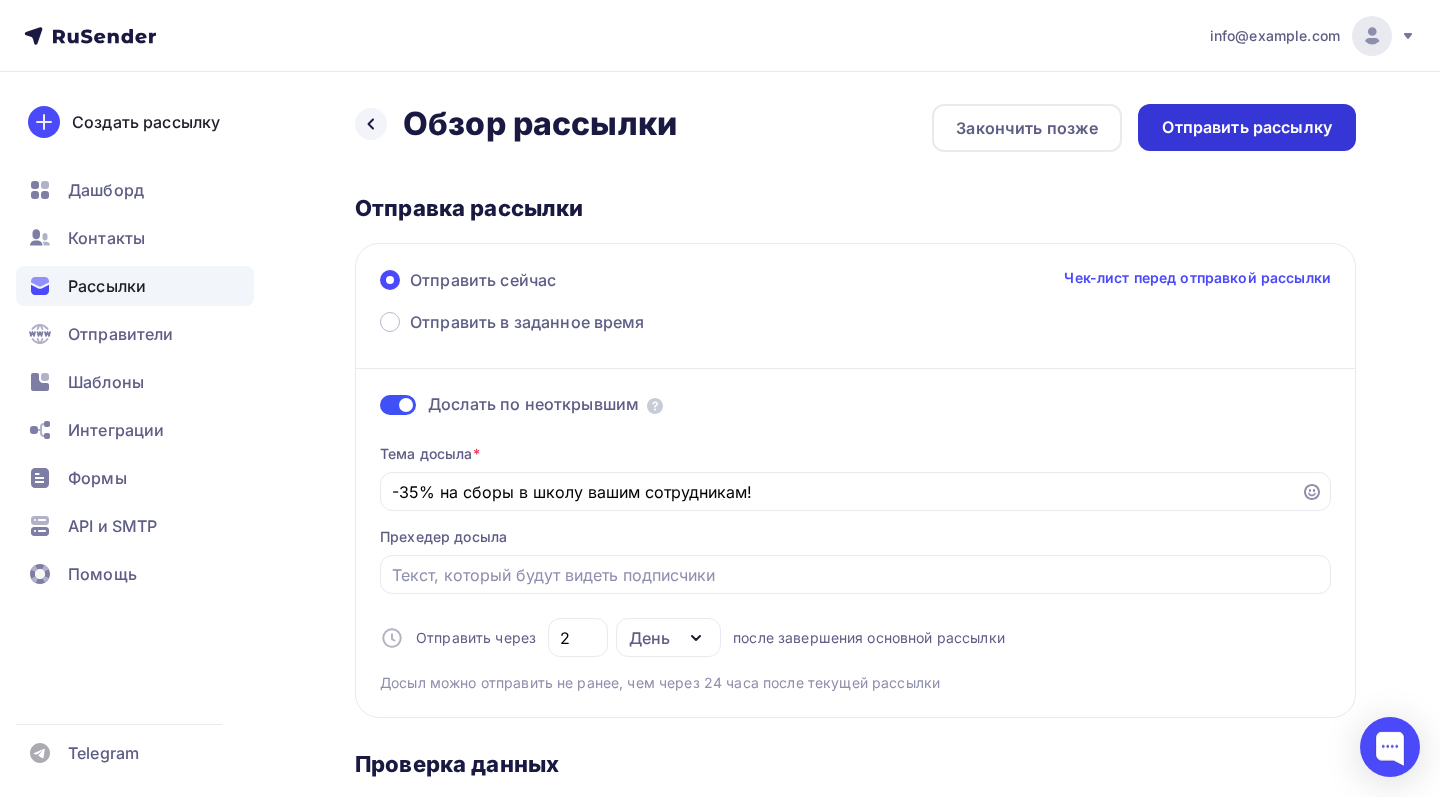 click on "Отправить рассылку" at bounding box center [1247, 127] 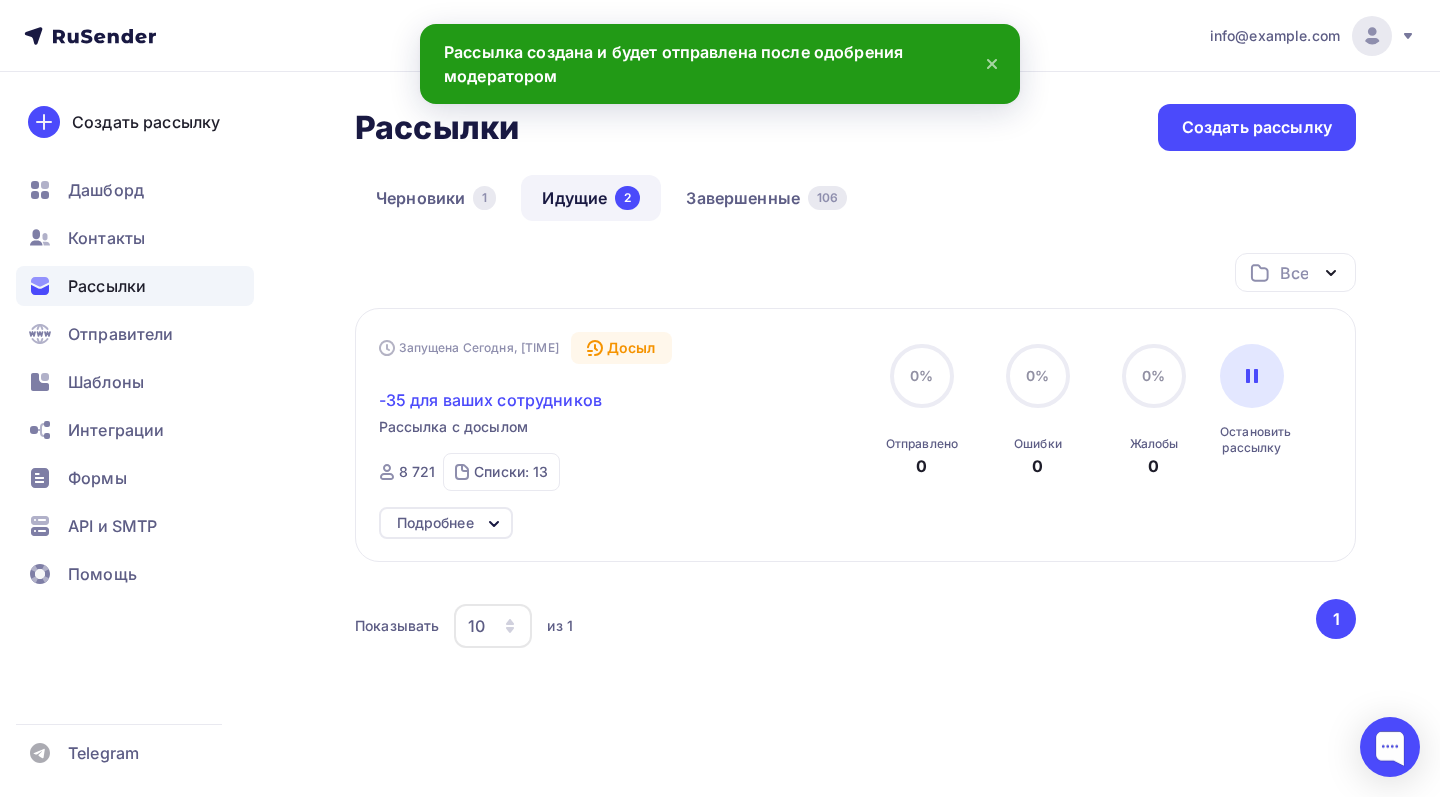 click on "-35 для ваших сотрудников" at bounding box center (491, 400) 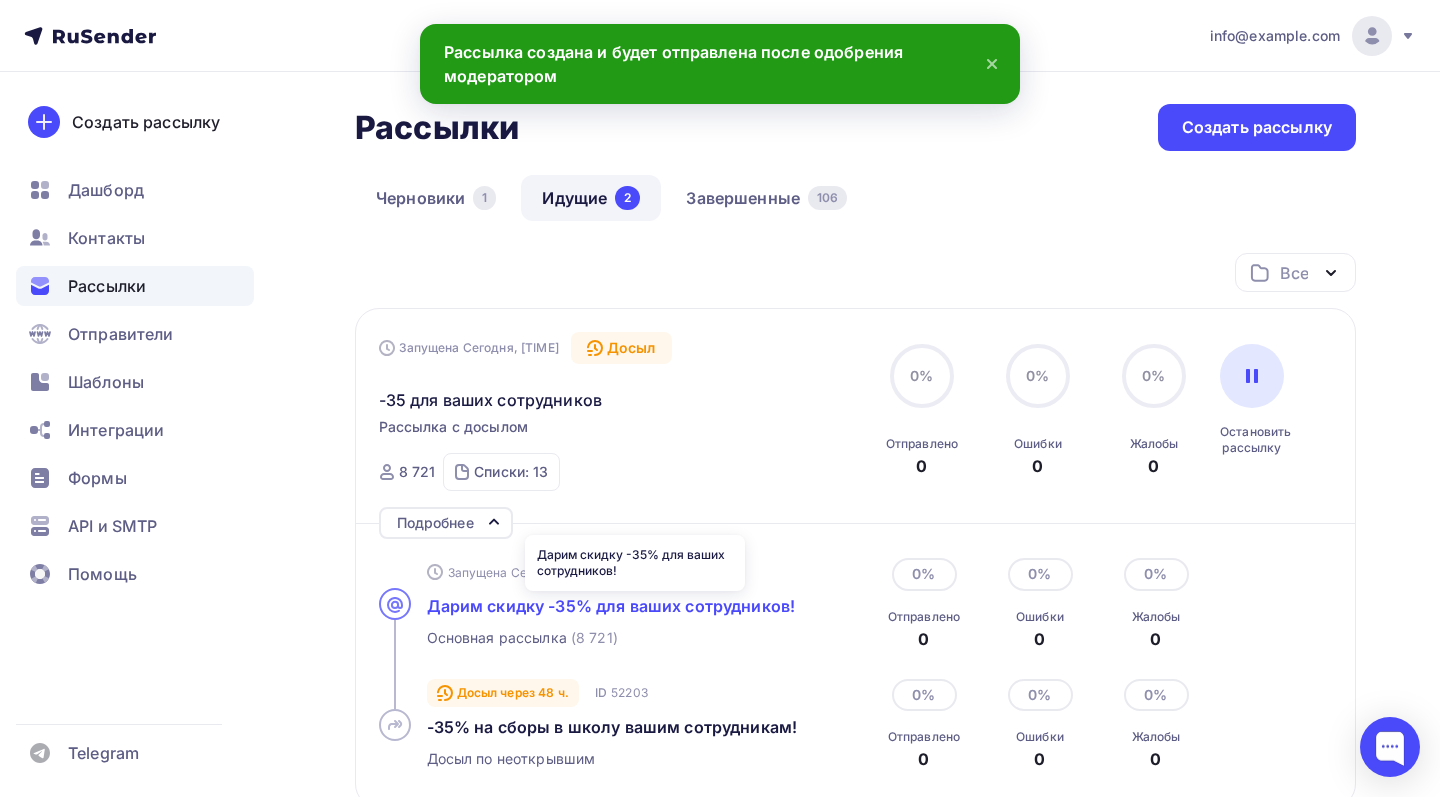 click on "Дарим скидку -35% для ваших сотрудников!" at bounding box center [611, 606] 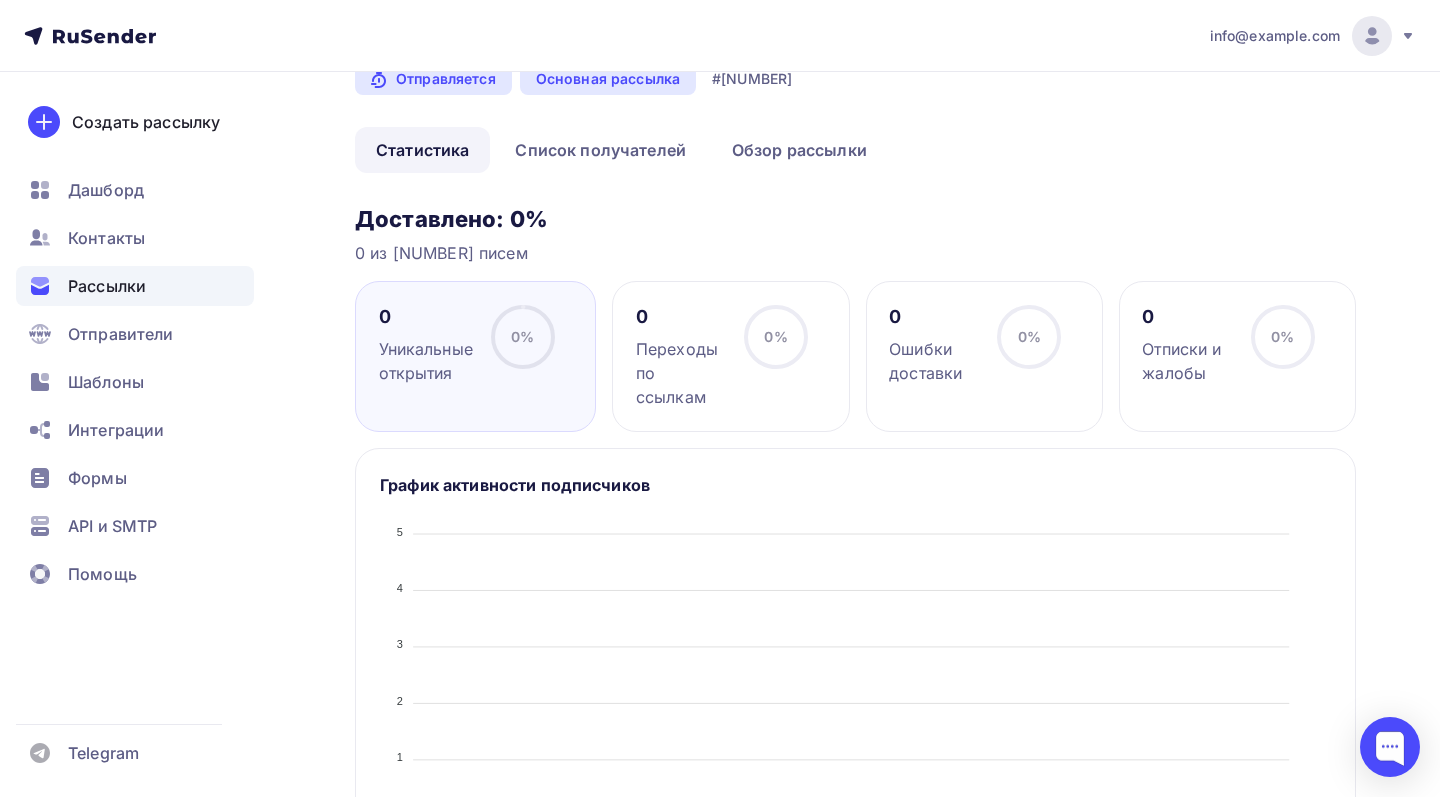 scroll, scrollTop: 79, scrollLeft: 0, axis: vertical 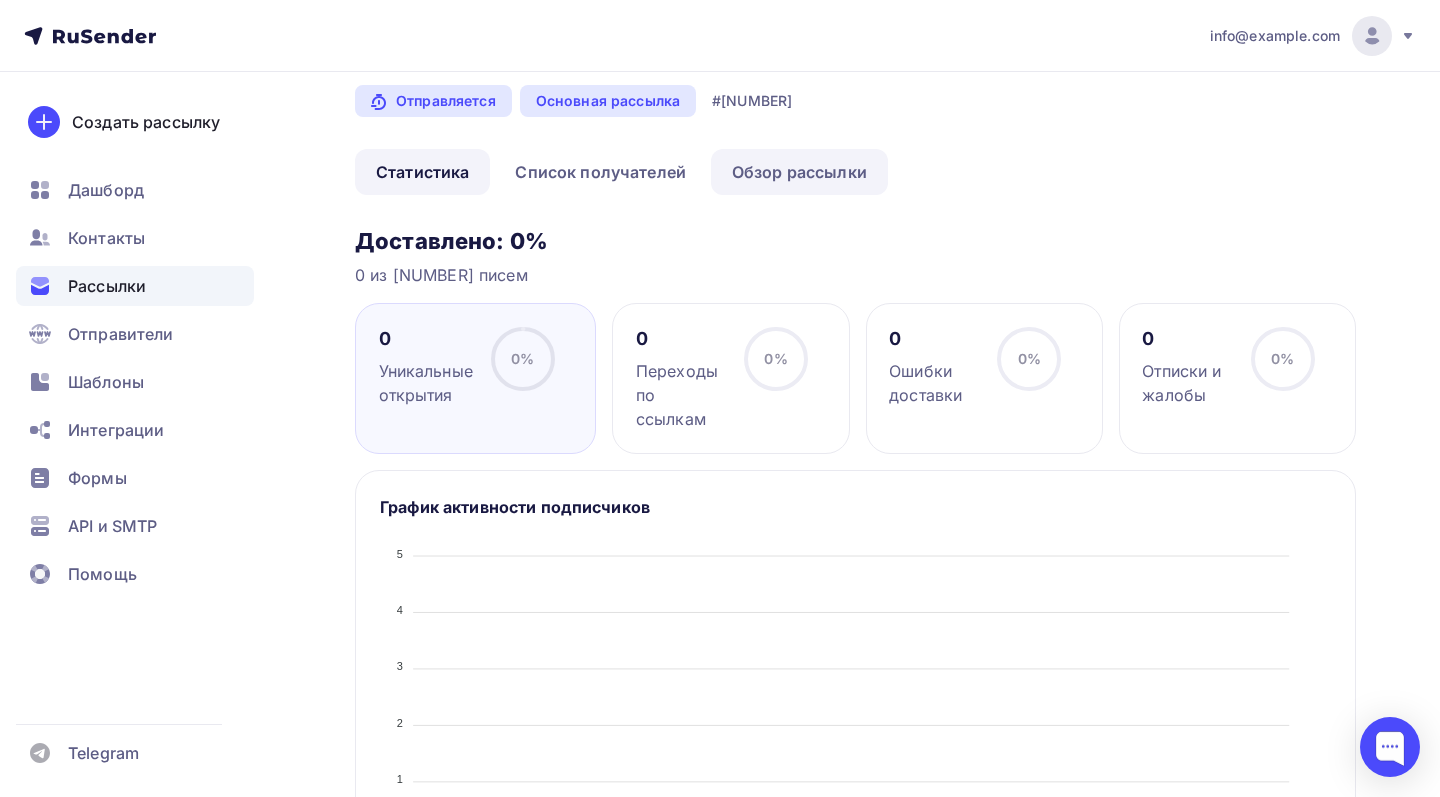 click on "Обзор рассылки" at bounding box center (799, 172) 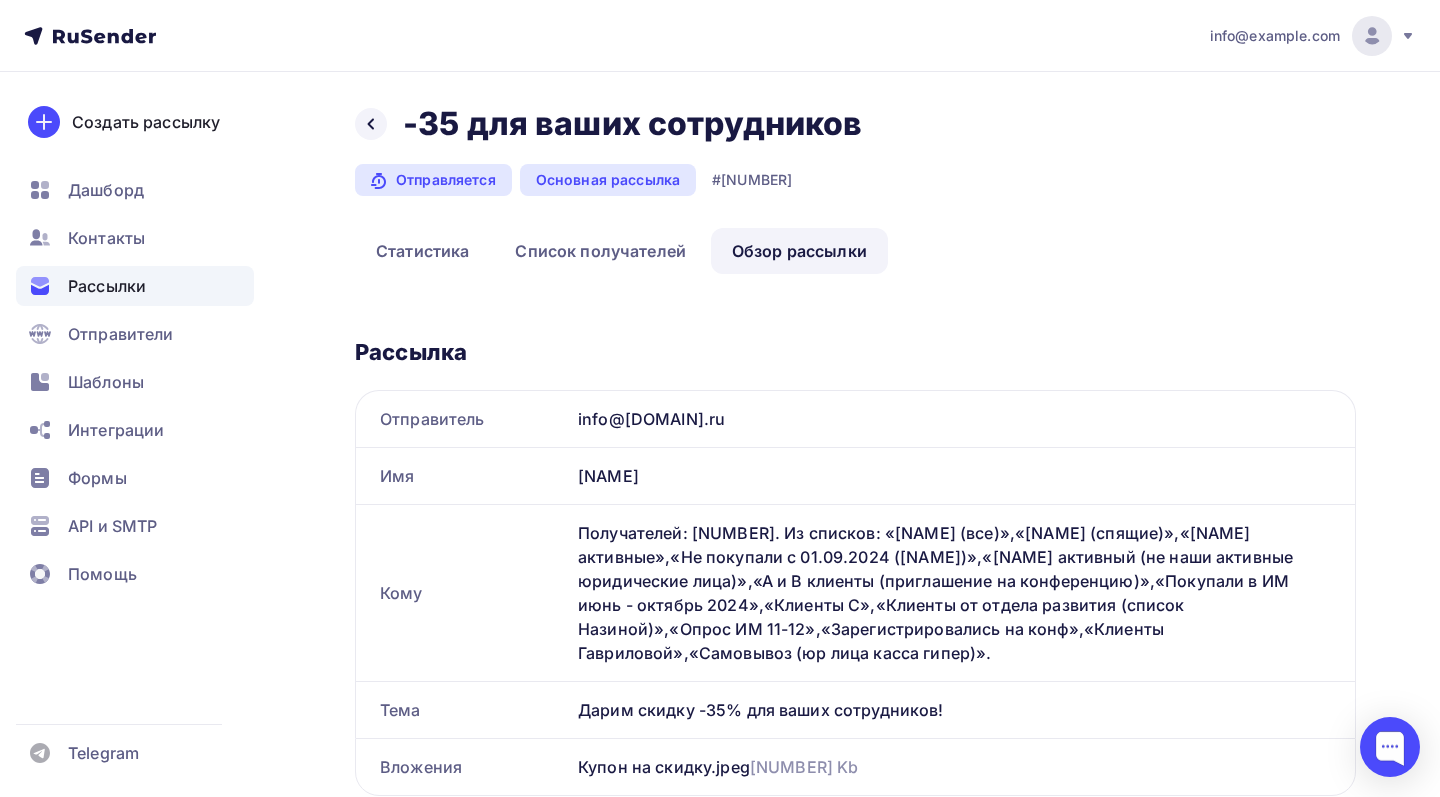 scroll, scrollTop: 0, scrollLeft: 0, axis: both 